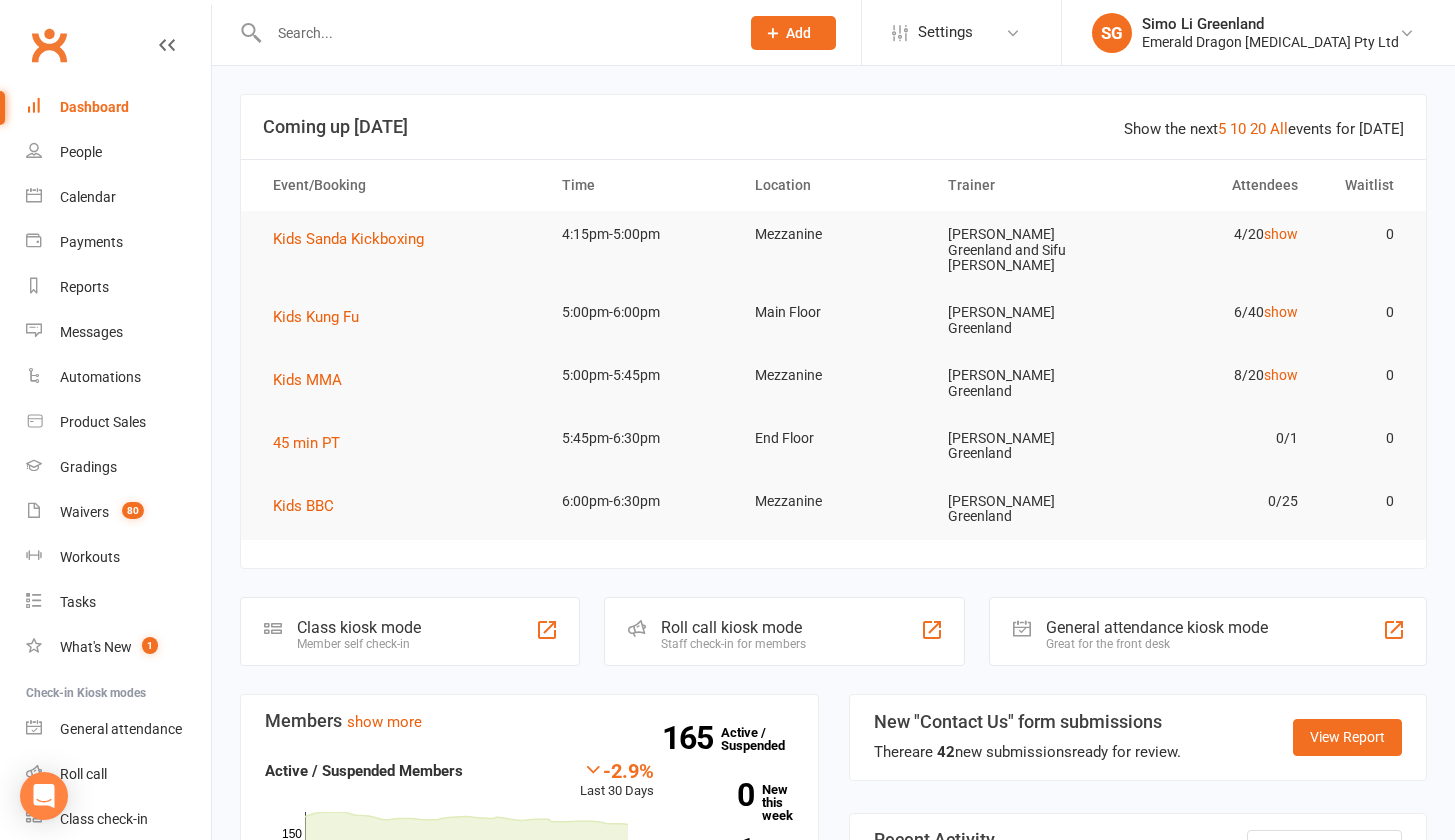 scroll, scrollTop: 0, scrollLeft: 0, axis: both 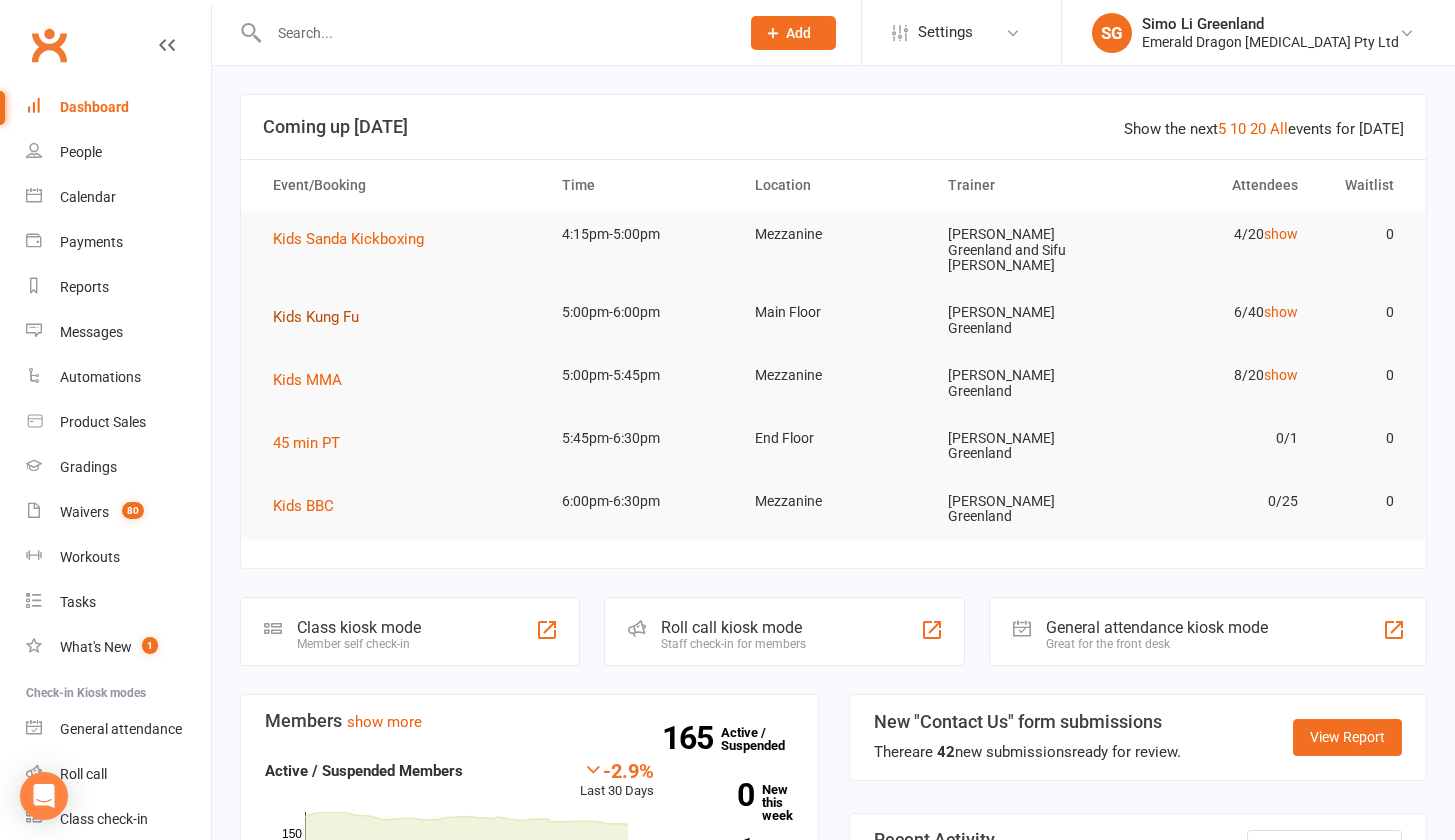 click on "Kids Kung Fu" at bounding box center (316, 317) 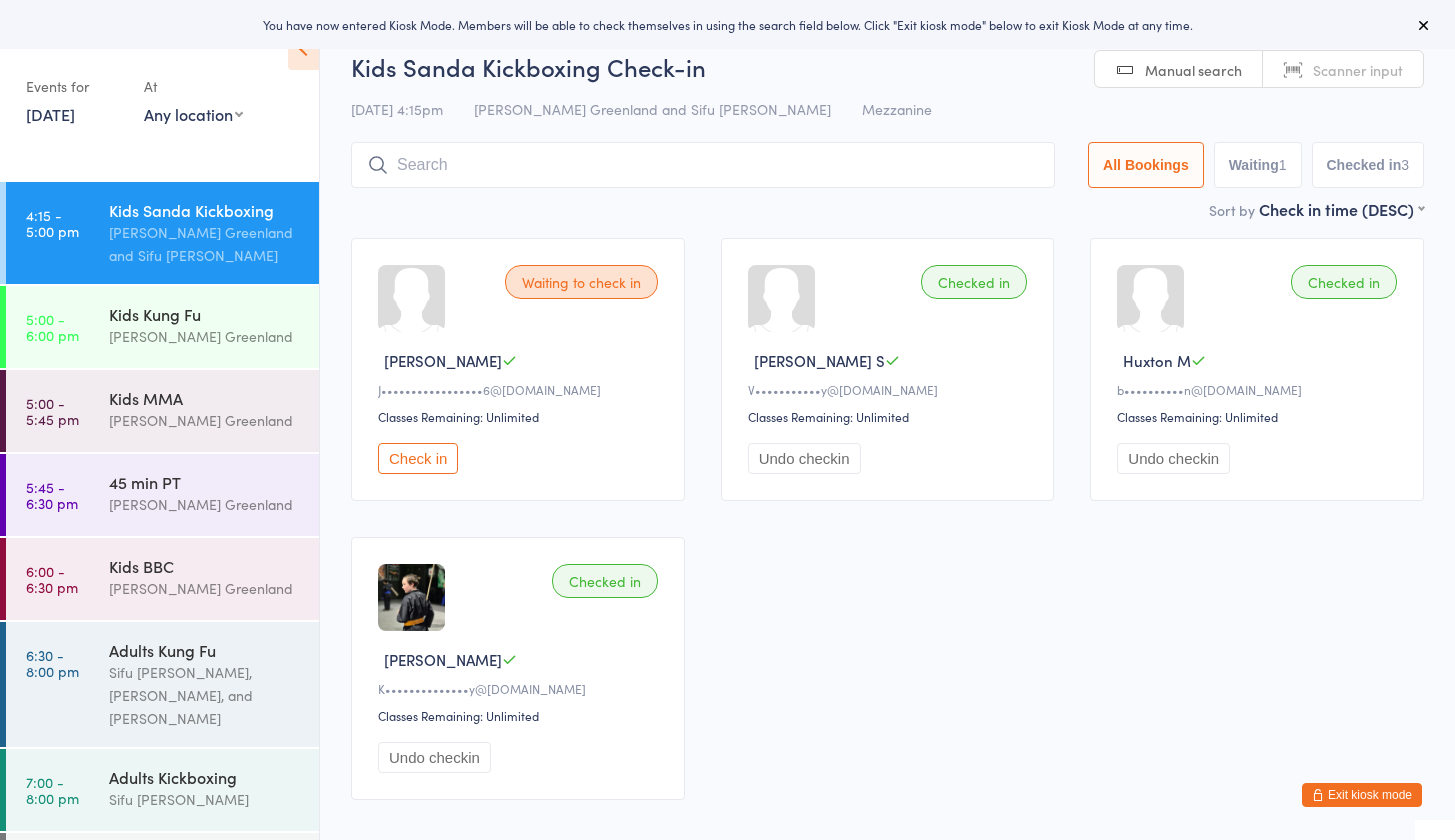 scroll, scrollTop: 0, scrollLeft: 0, axis: both 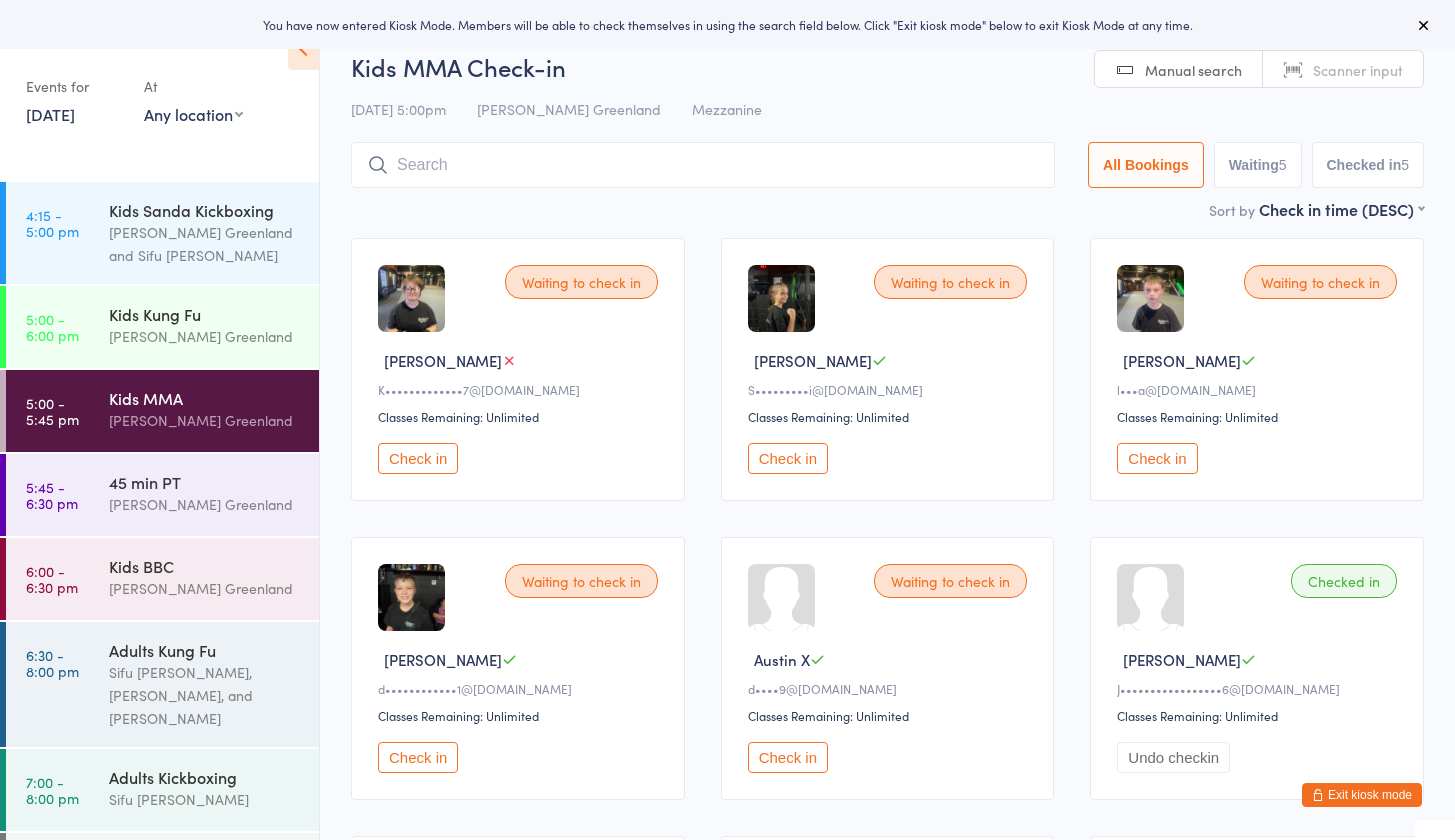 click on "Exit kiosk mode" at bounding box center [1362, 795] 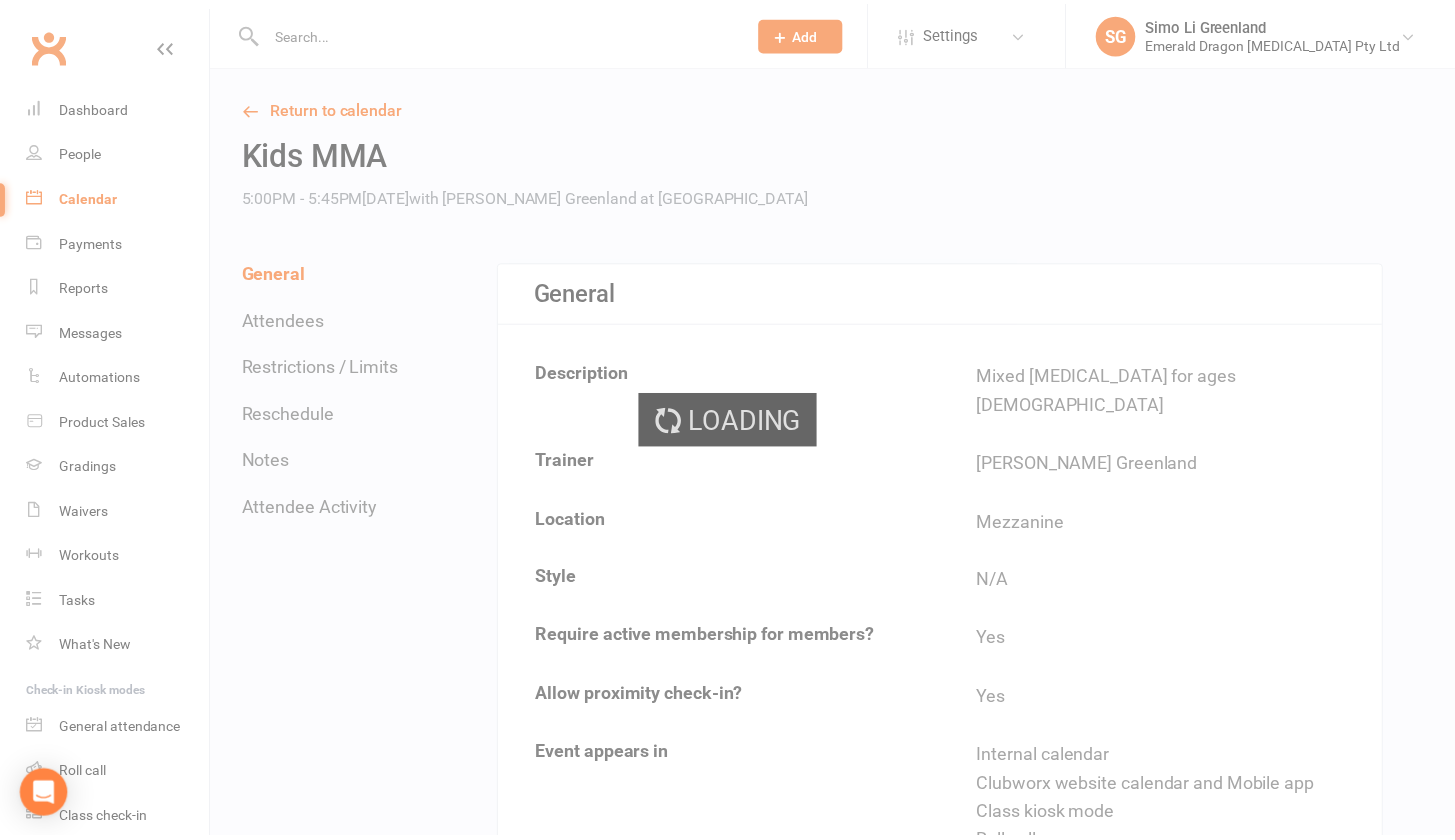 scroll, scrollTop: 0, scrollLeft: 0, axis: both 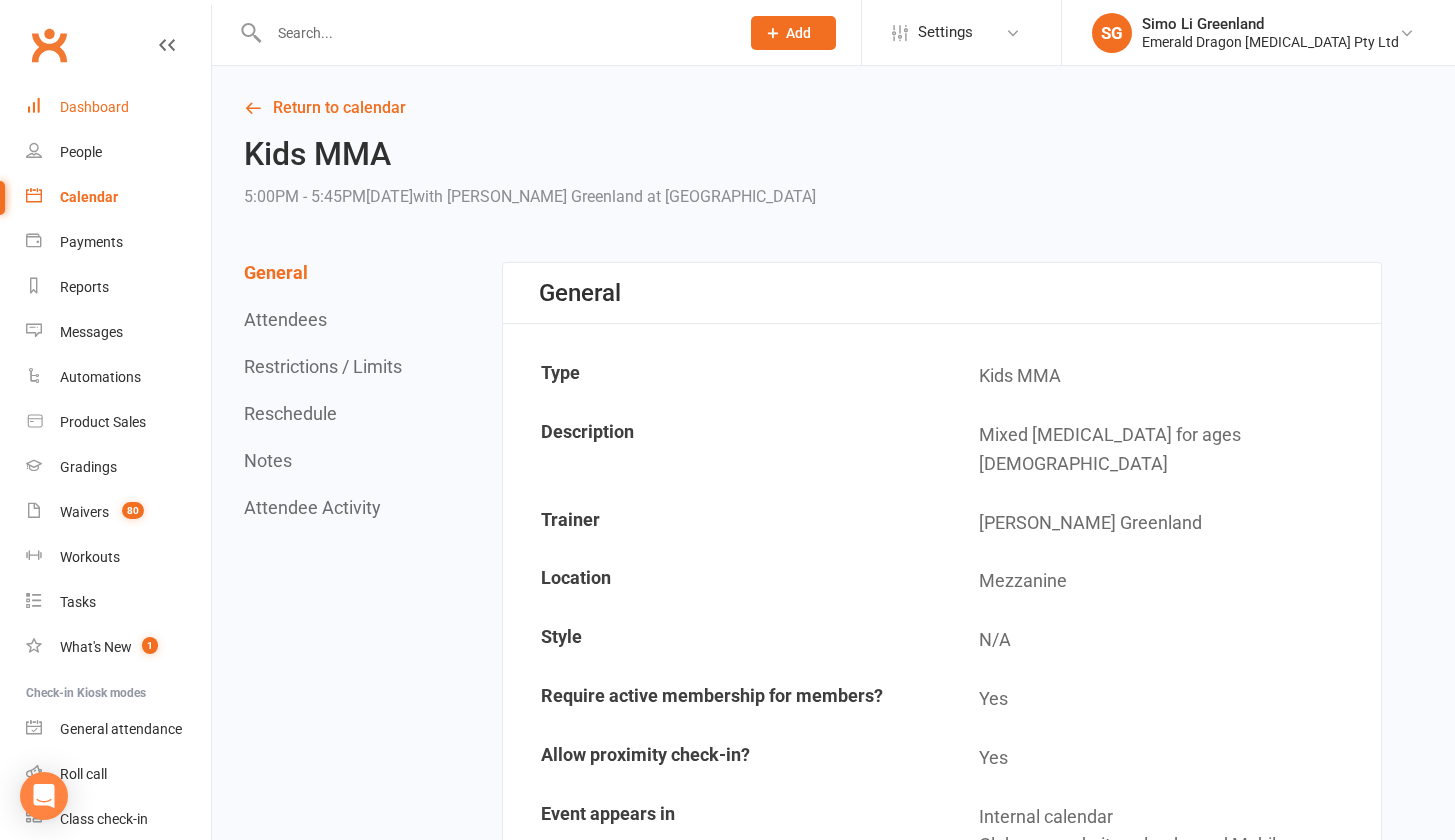 click on "Dashboard" at bounding box center (118, 107) 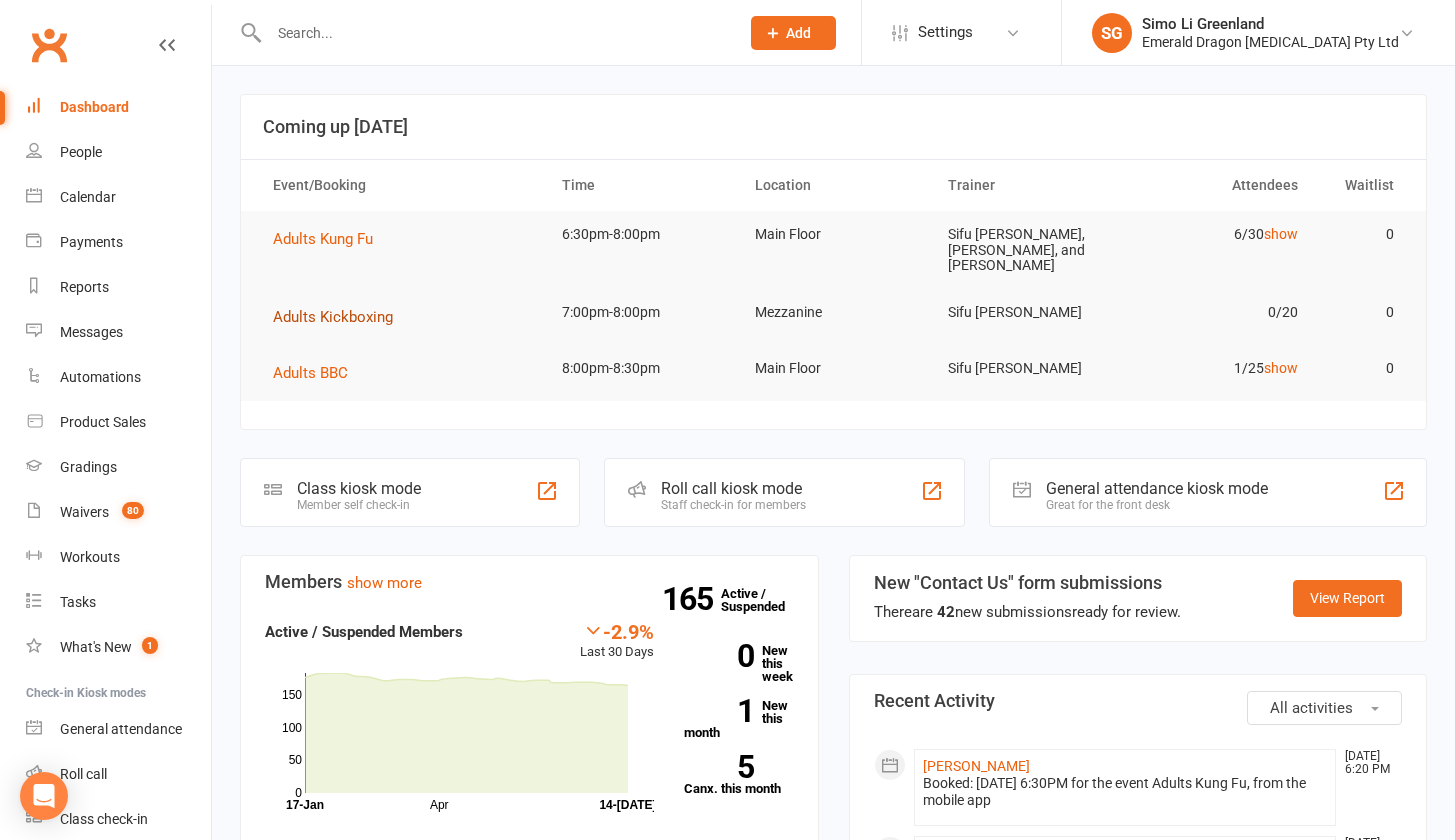 click on "Adults Kickboxing" at bounding box center [333, 317] 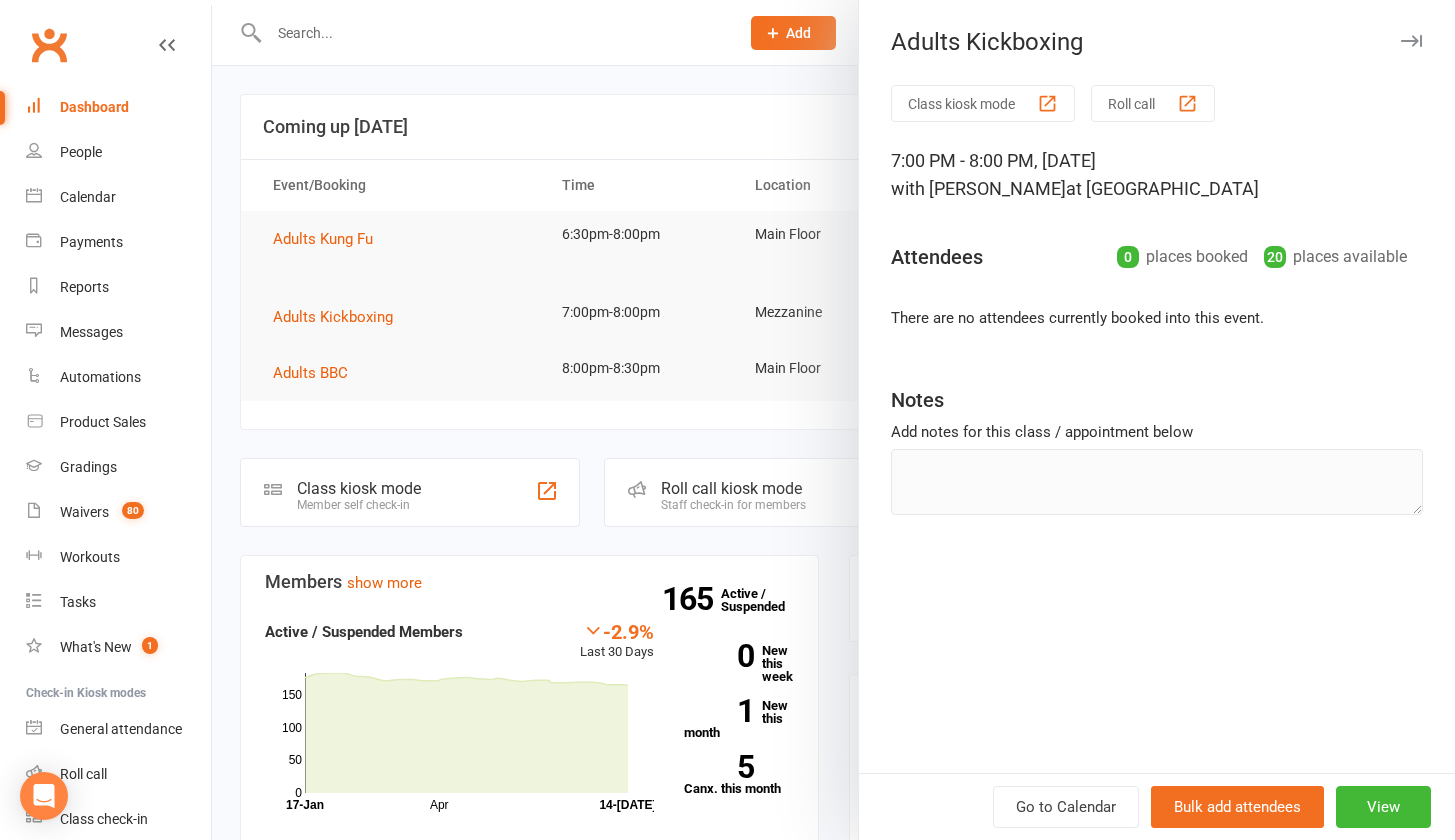 click at bounding box center [833, 420] 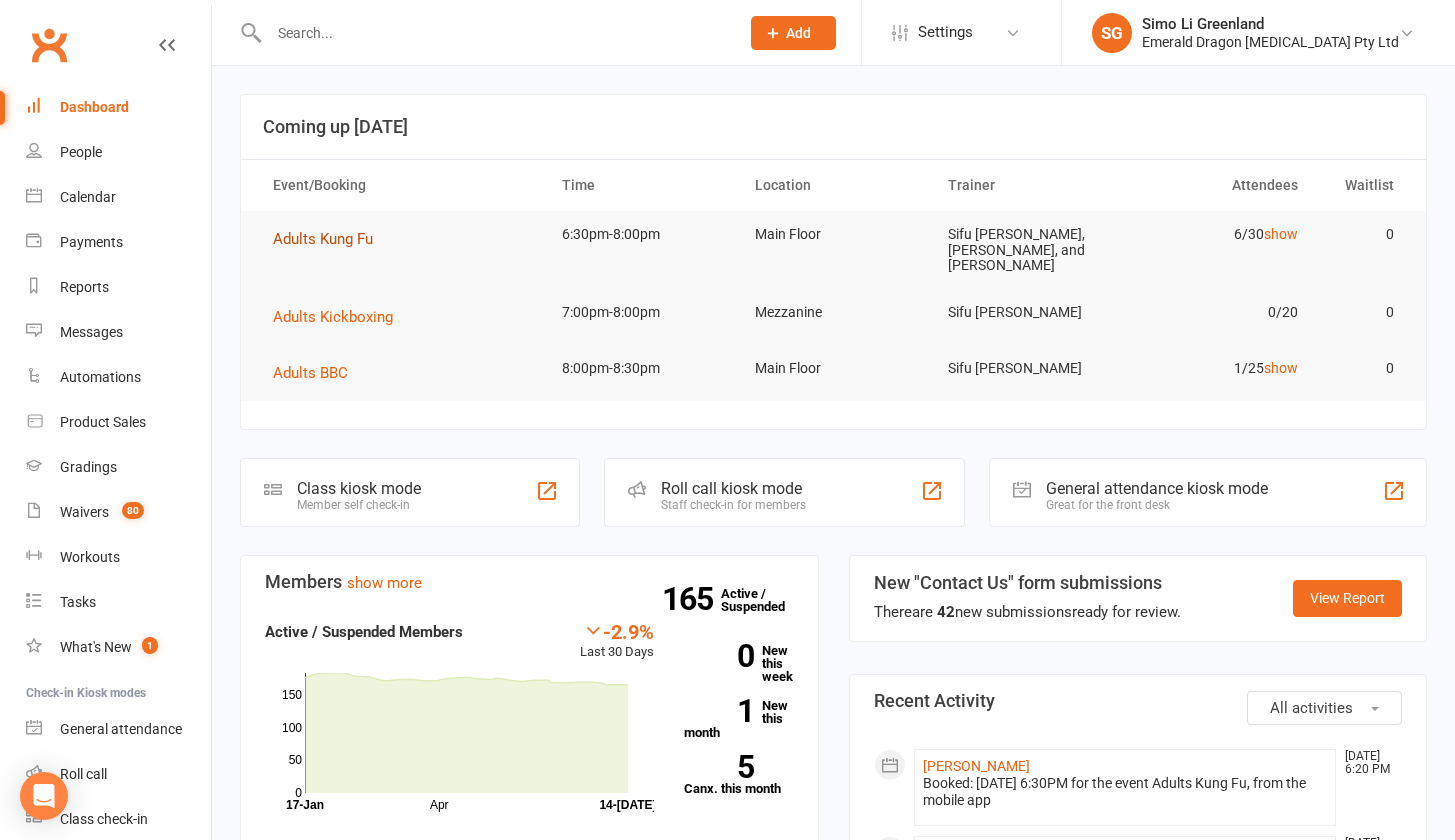 click on "Adults Kung Fu" at bounding box center (323, 239) 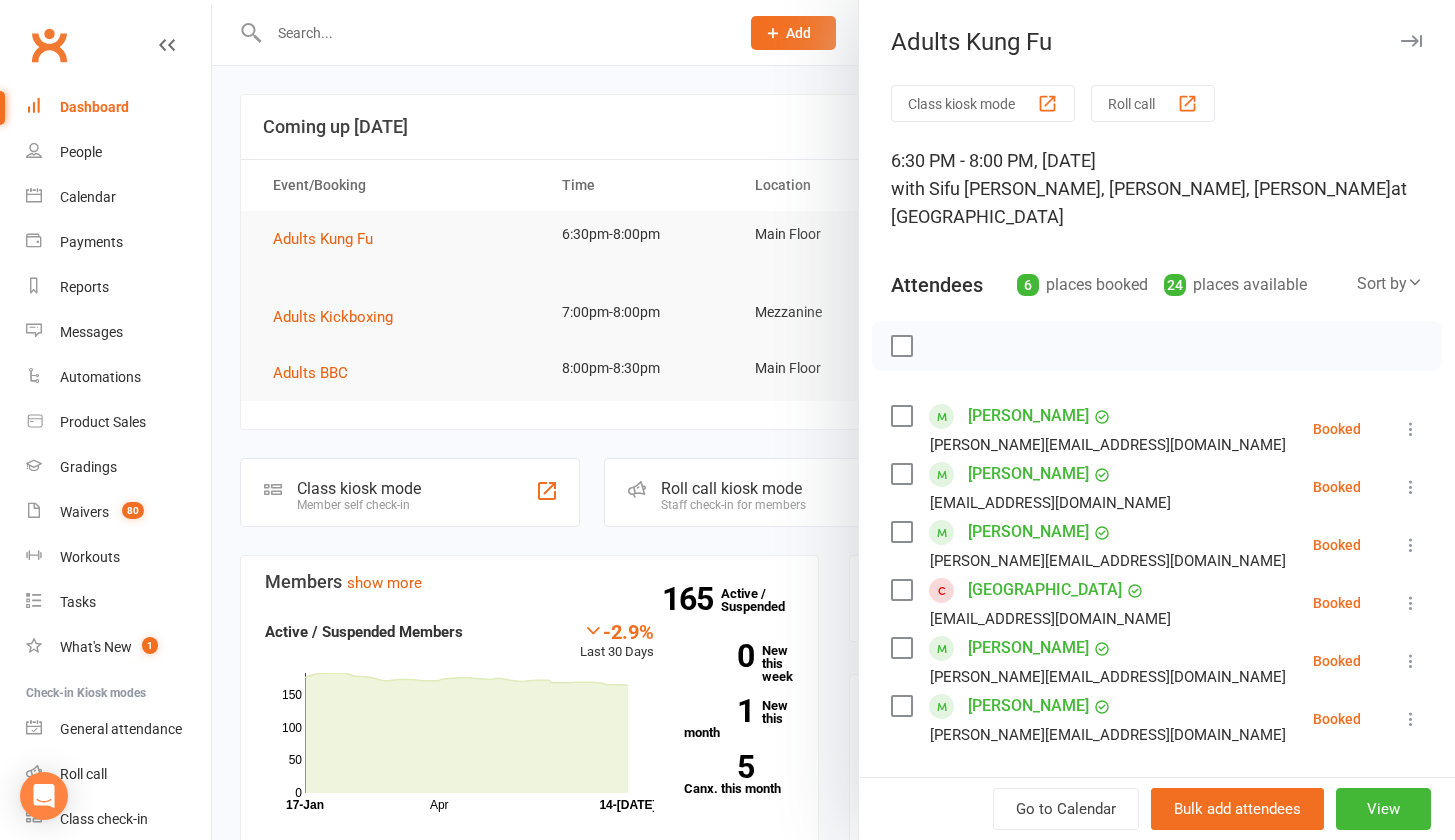 click on "Class kiosk mode" at bounding box center (983, 103) 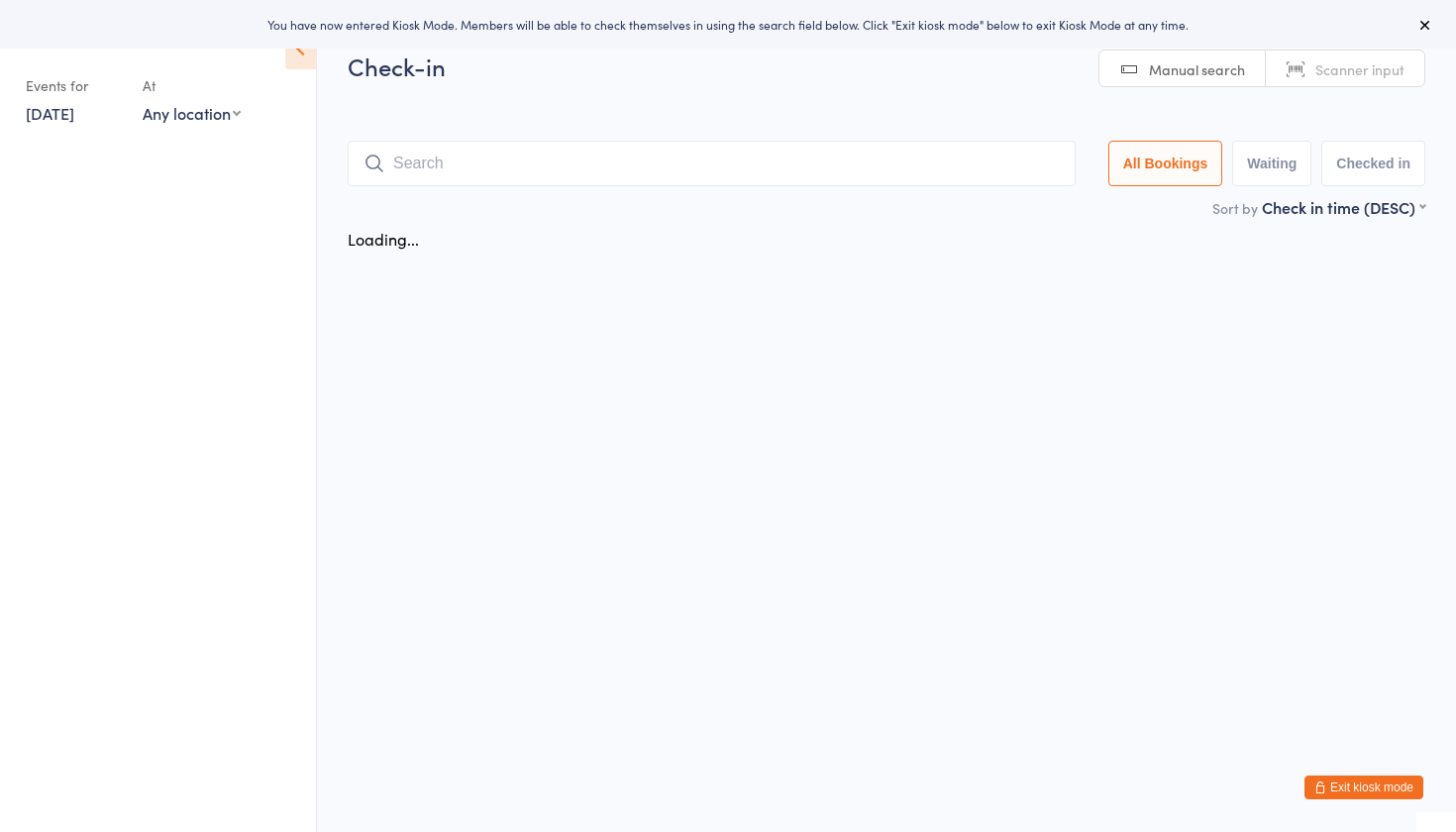 scroll, scrollTop: 0, scrollLeft: 0, axis: both 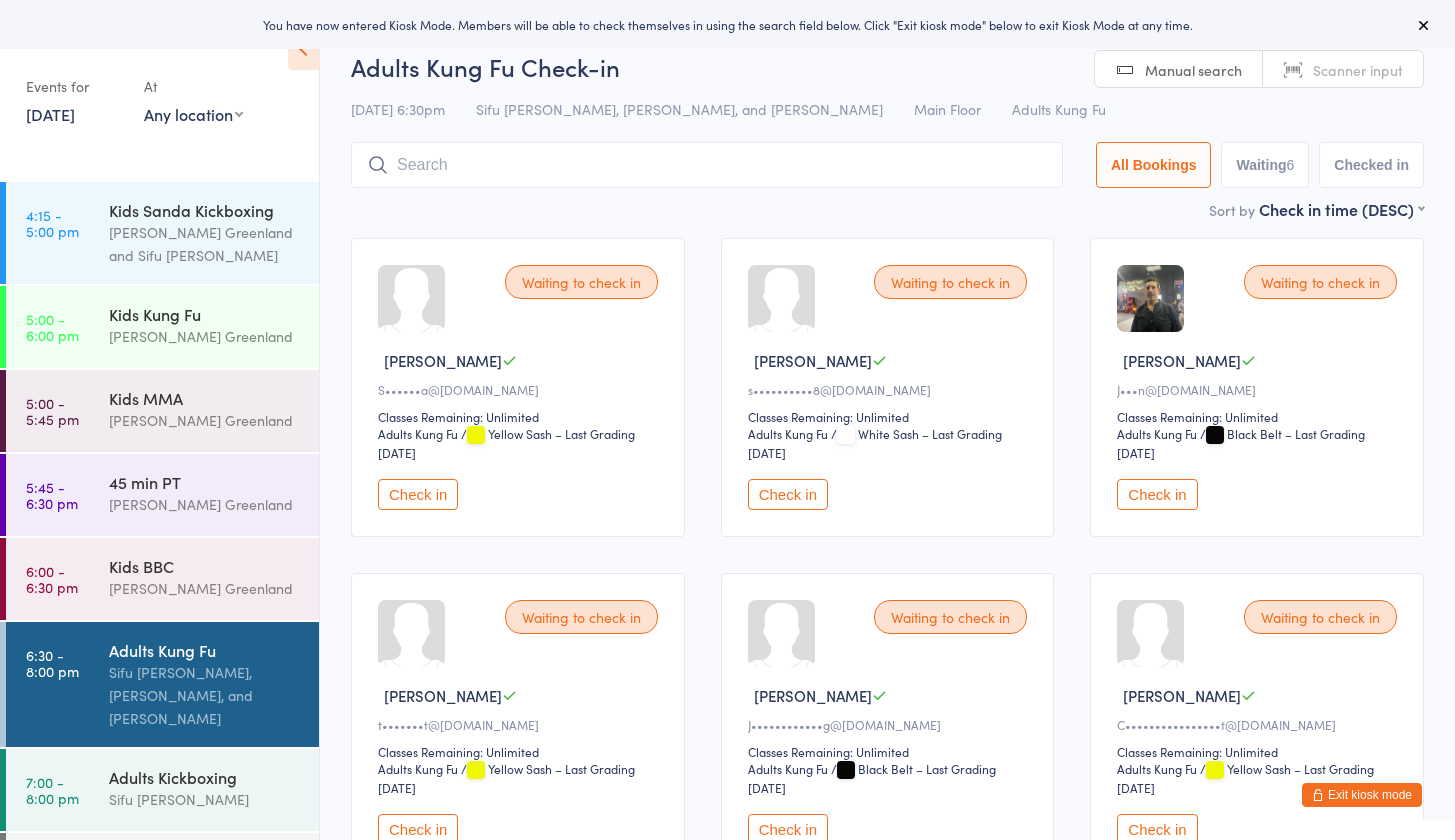 click on "Check in" at bounding box center (418, 494) 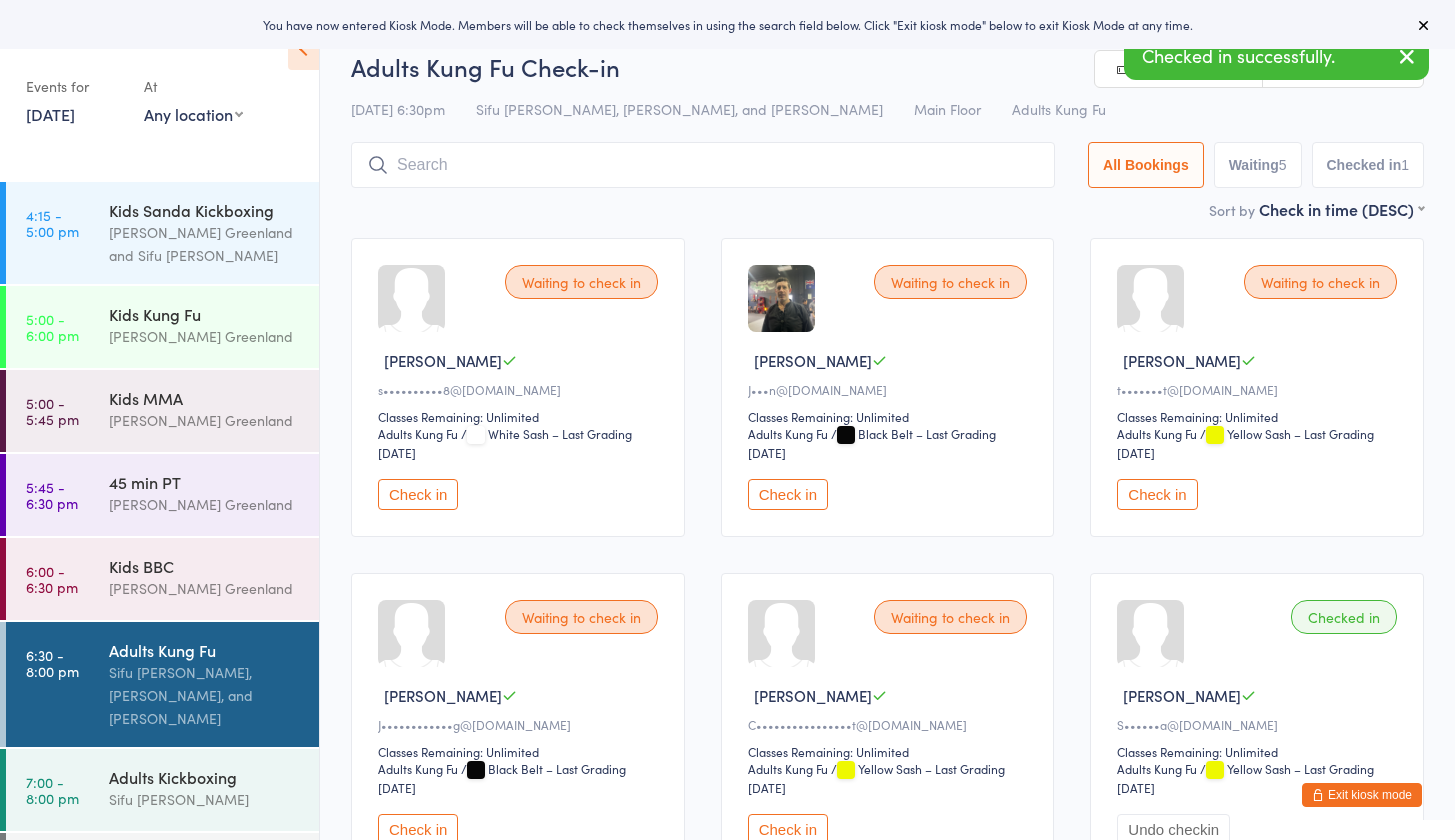 click on "Check in" at bounding box center (418, 494) 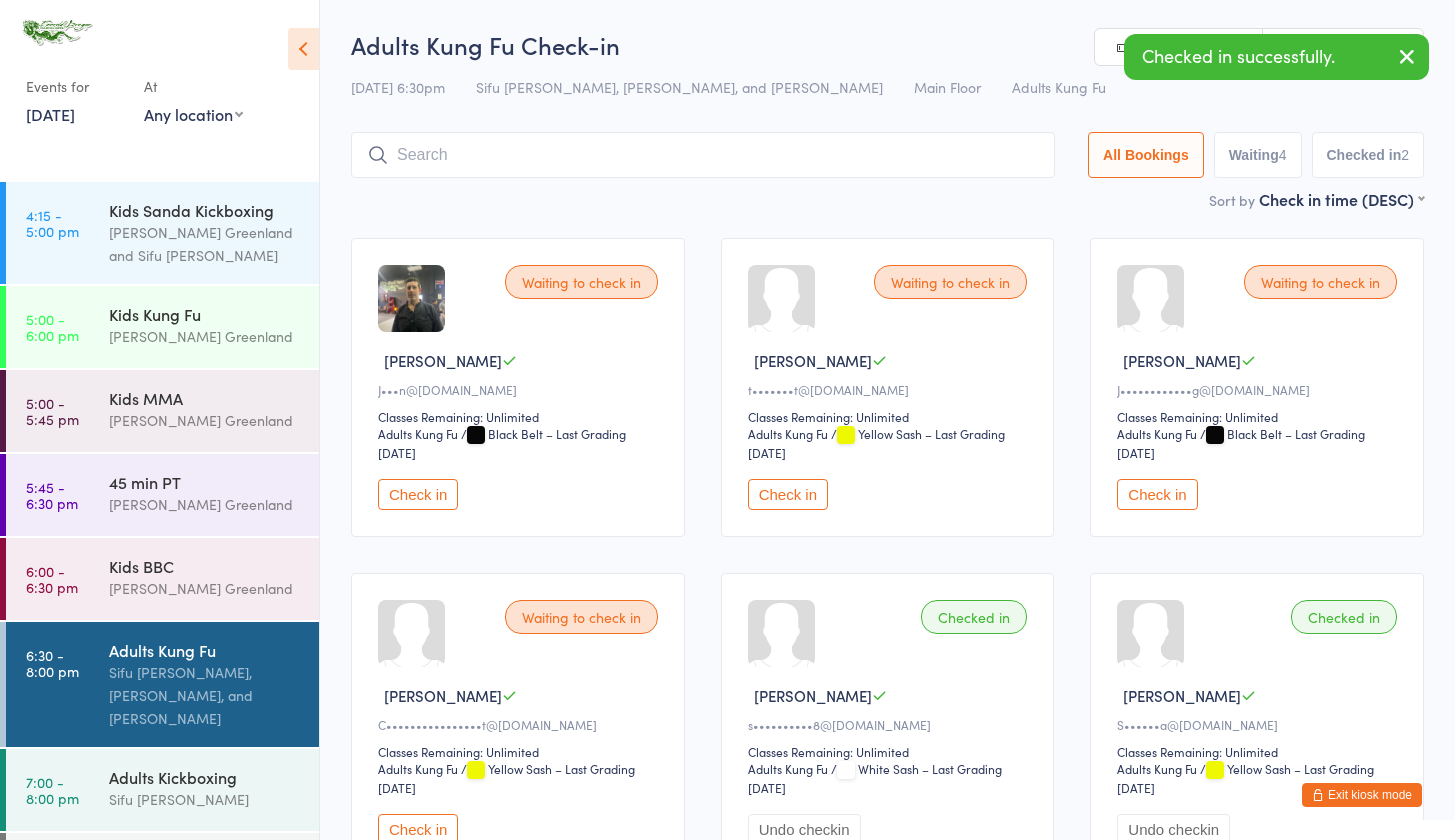 click on "Check in" at bounding box center (418, 494) 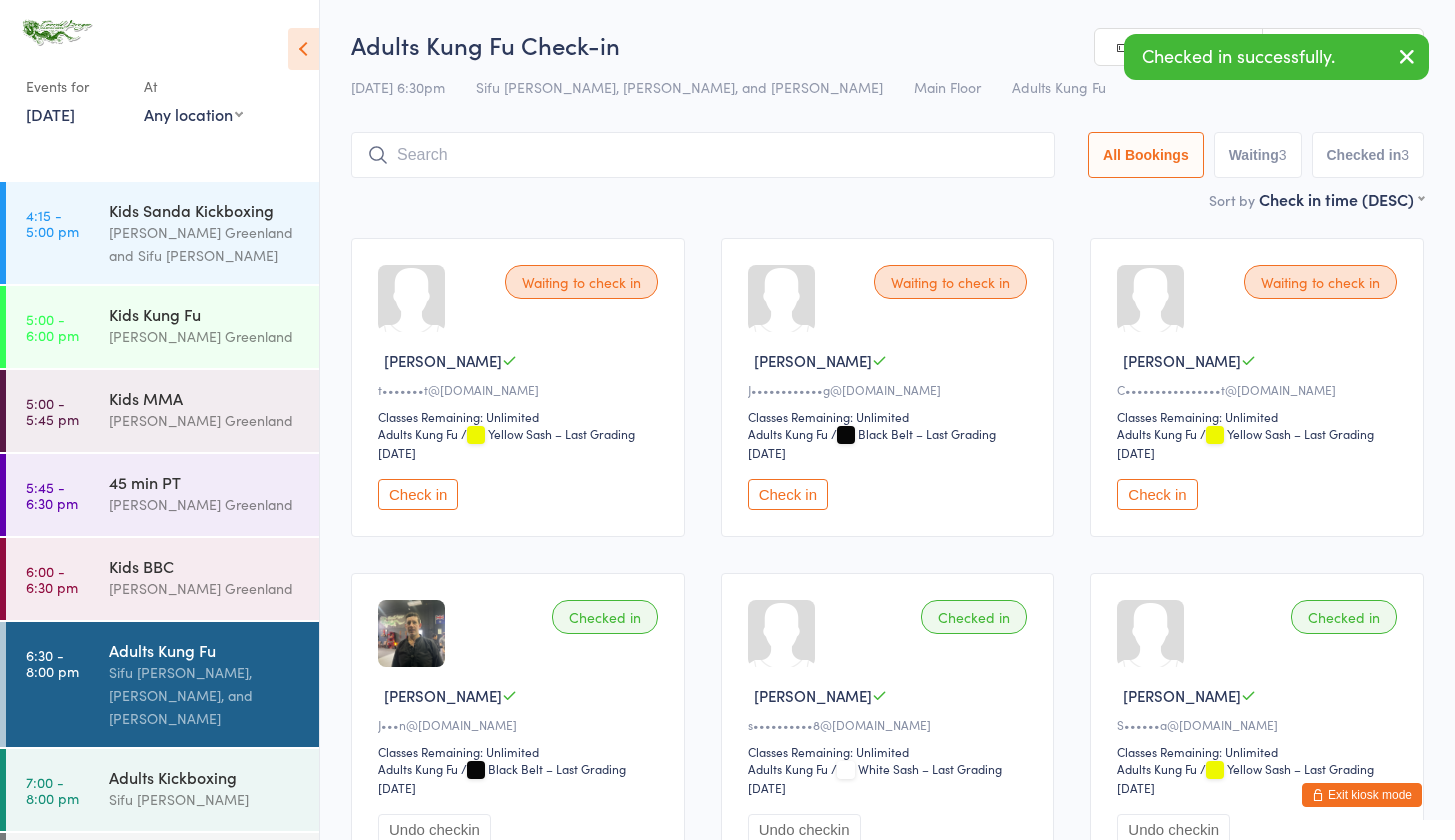 click on "Check in" at bounding box center [1157, 494] 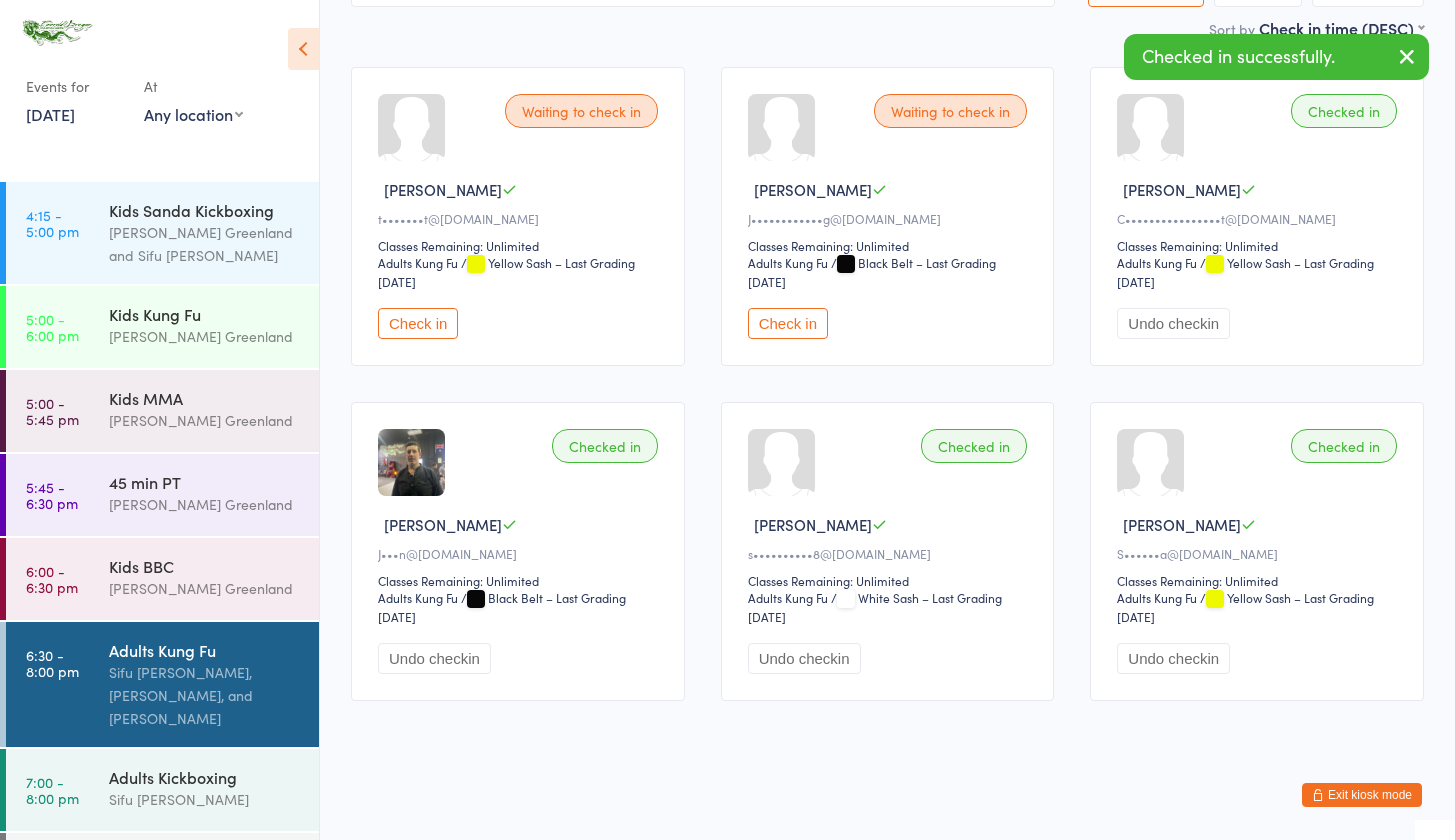 scroll, scrollTop: 0, scrollLeft: 0, axis: both 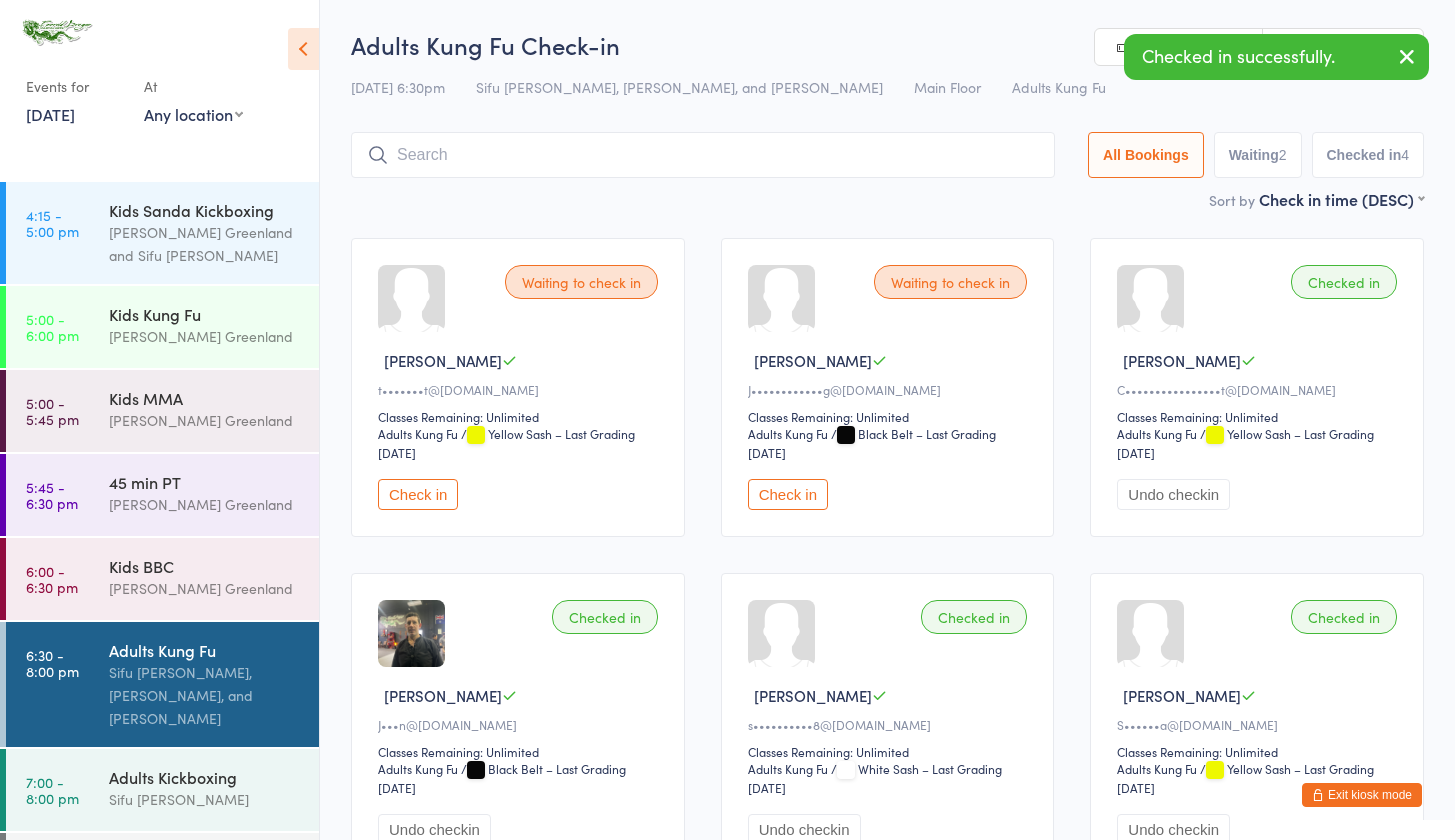 click at bounding box center [703, 155] 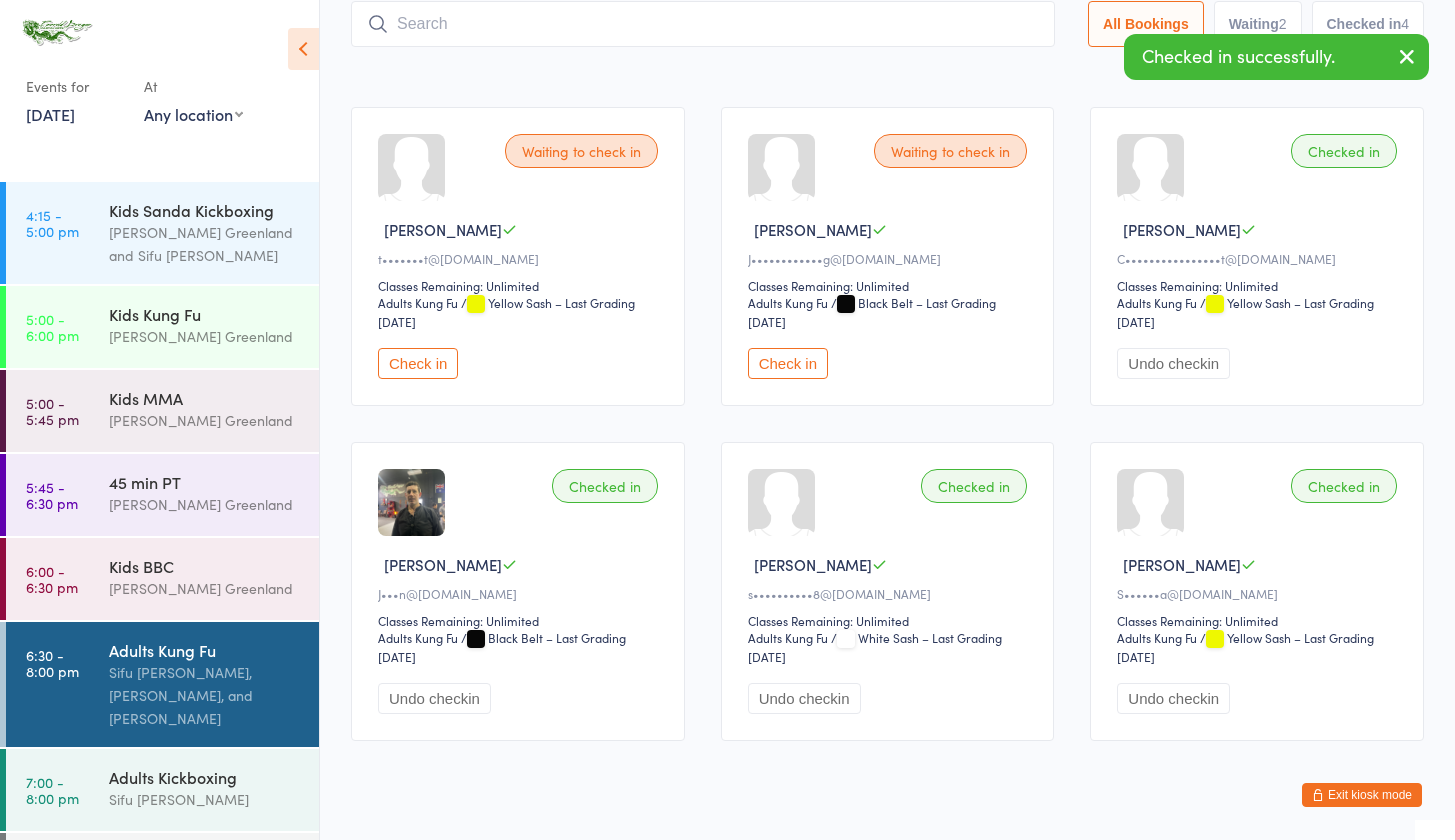 scroll, scrollTop: 132, scrollLeft: 0, axis: vertical 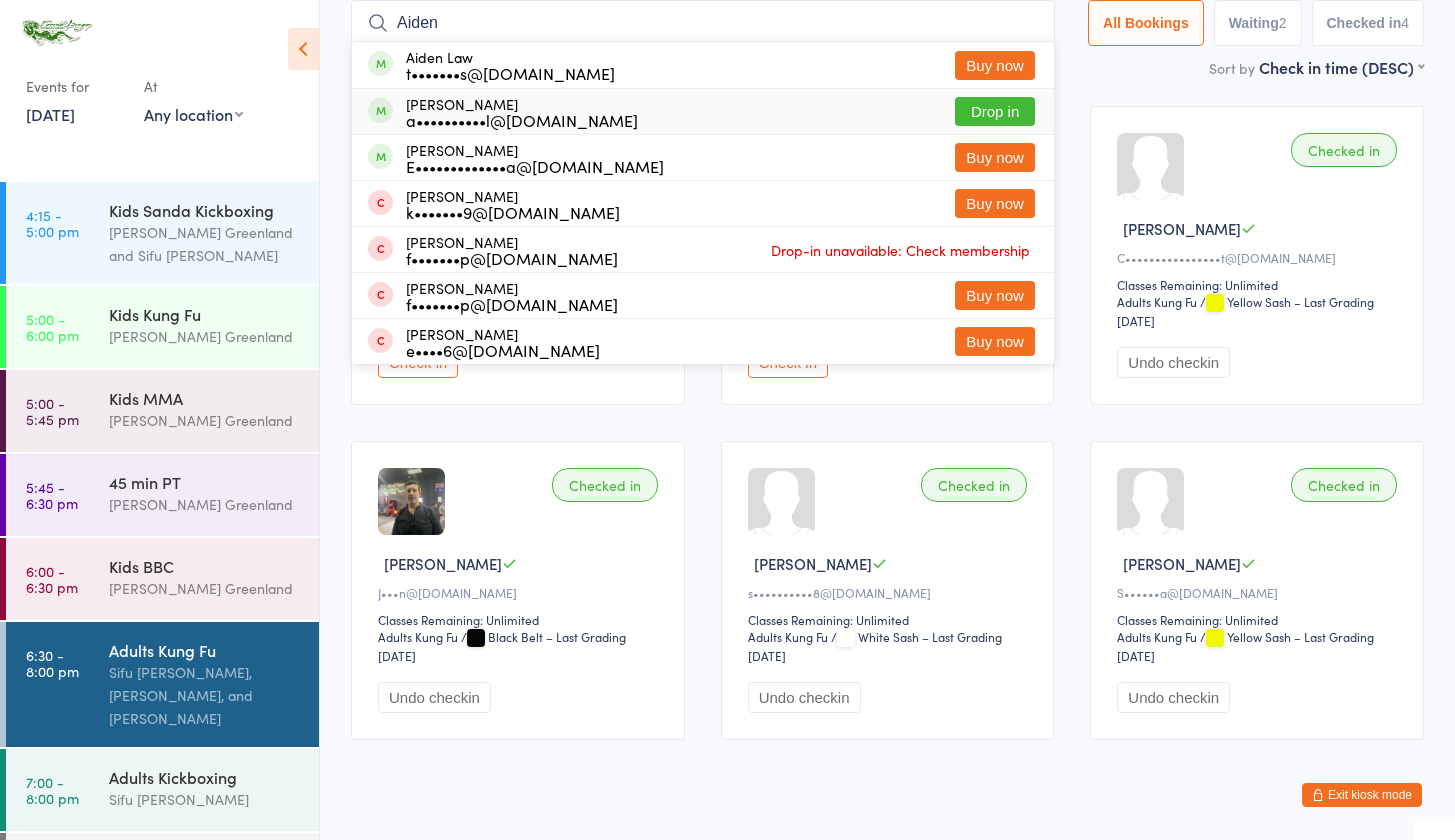 type on "Aiden" 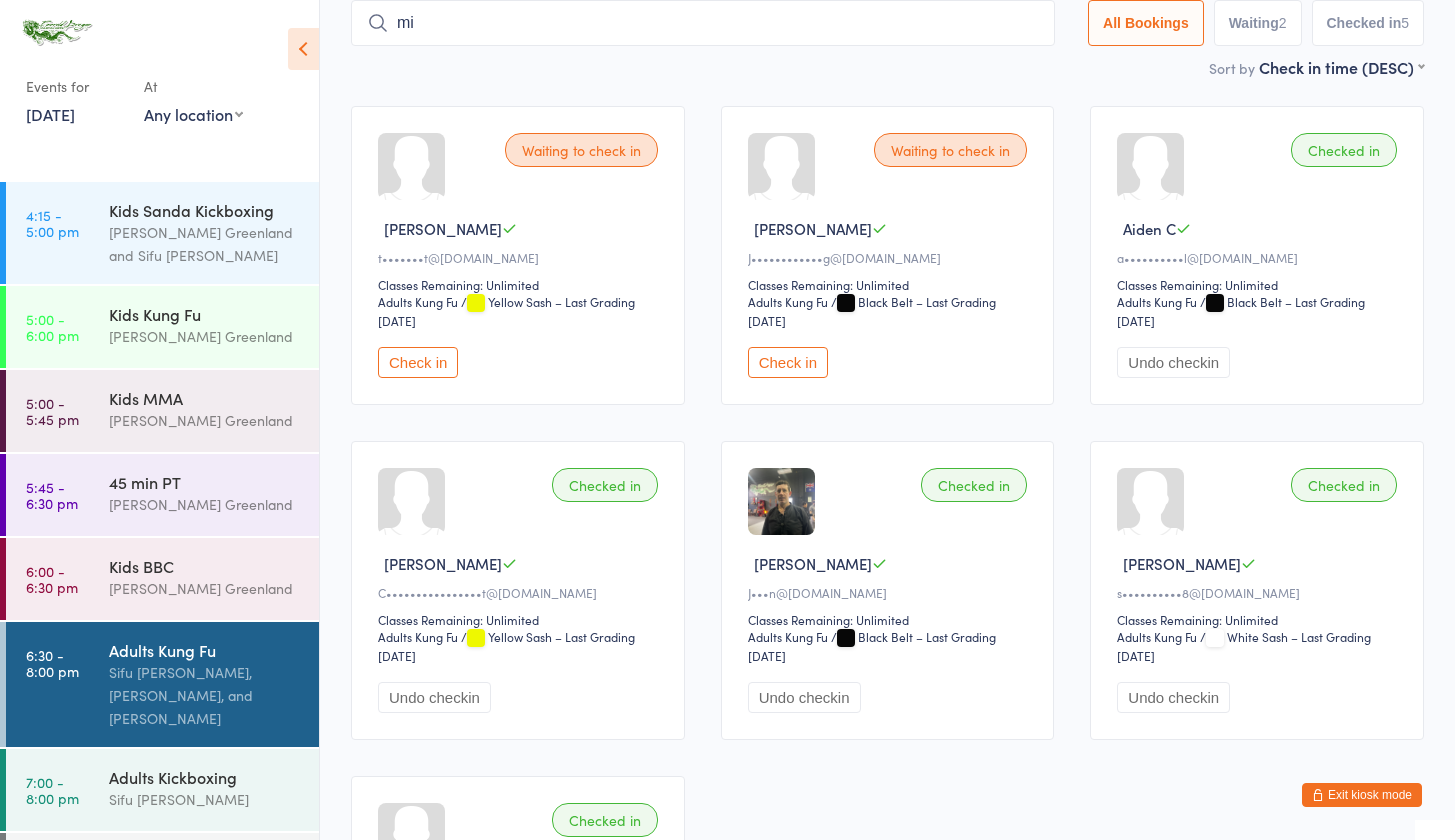 type on "m" 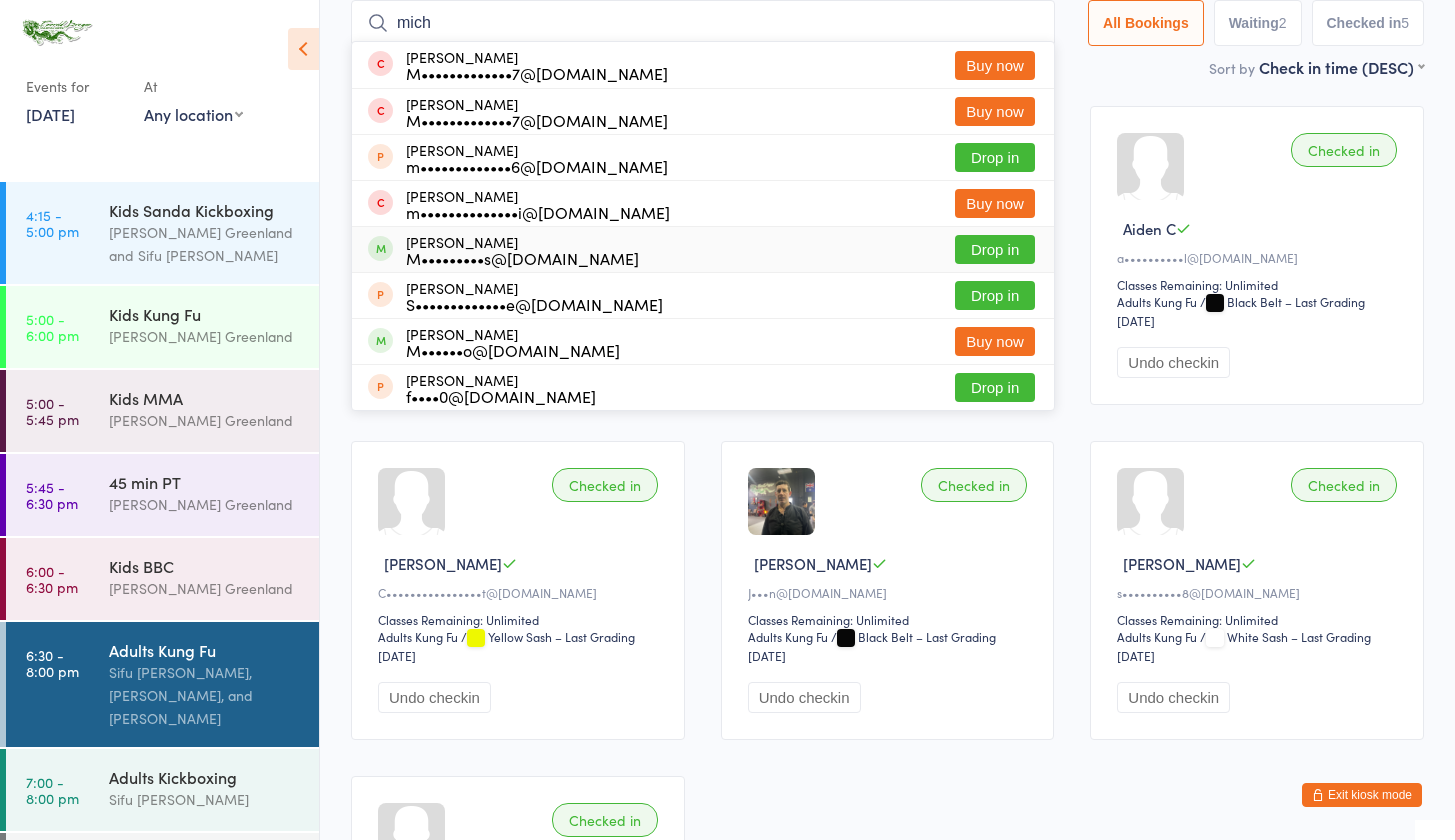 type on "mich" 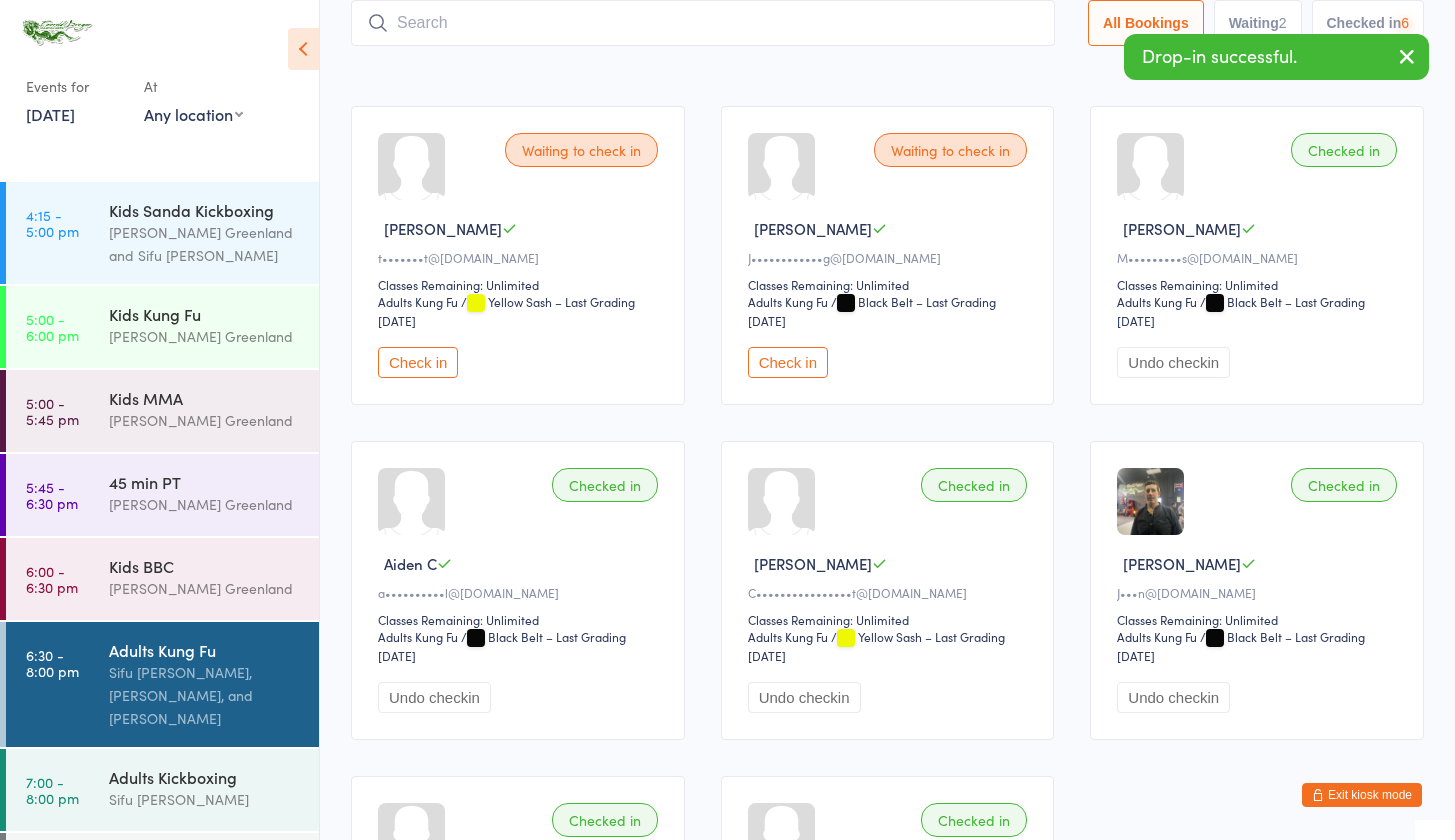 click at bounding box center (703, 23) 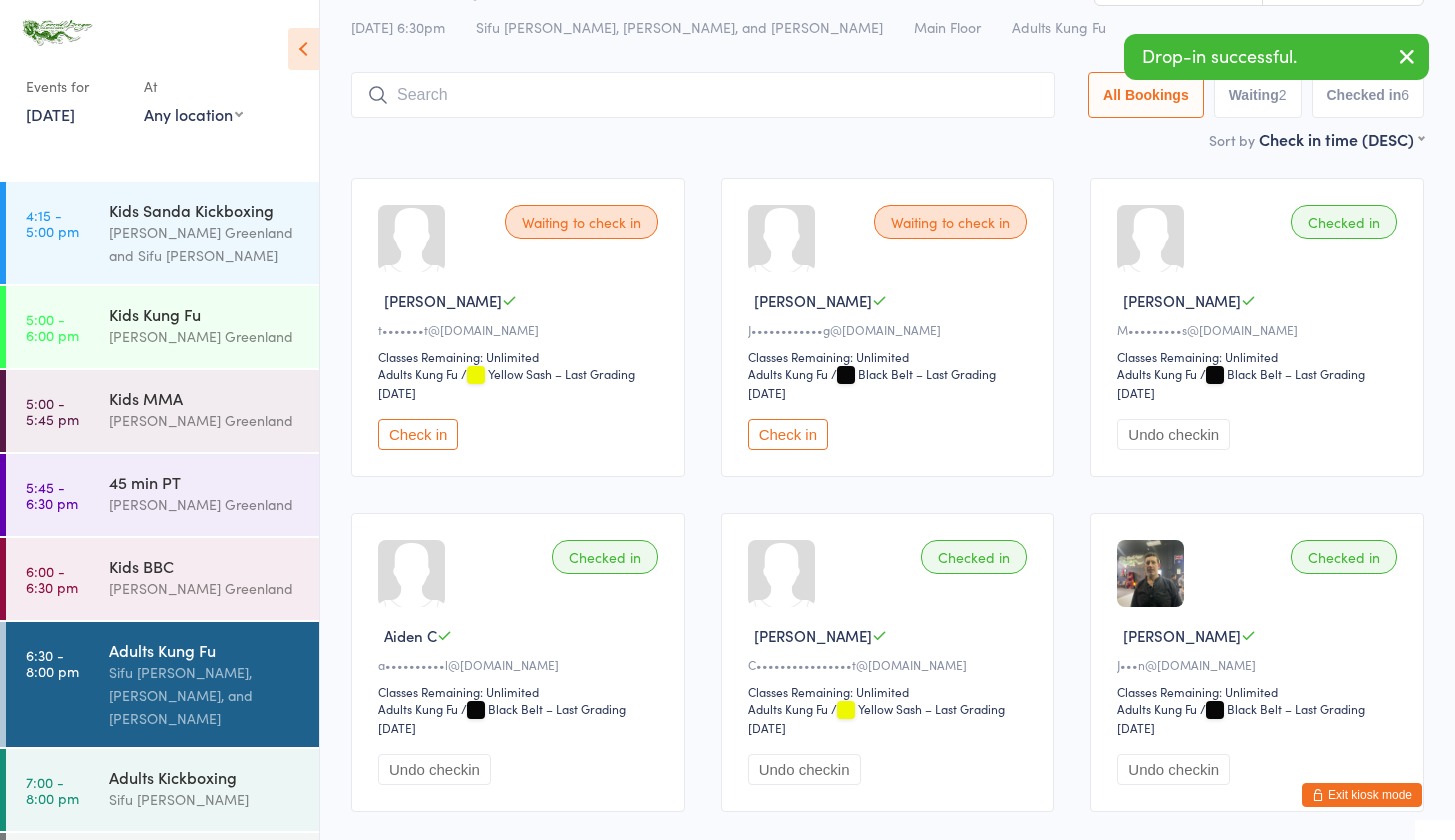 scroll, scrollTop: 0, scrollLeft: 0, axis: both 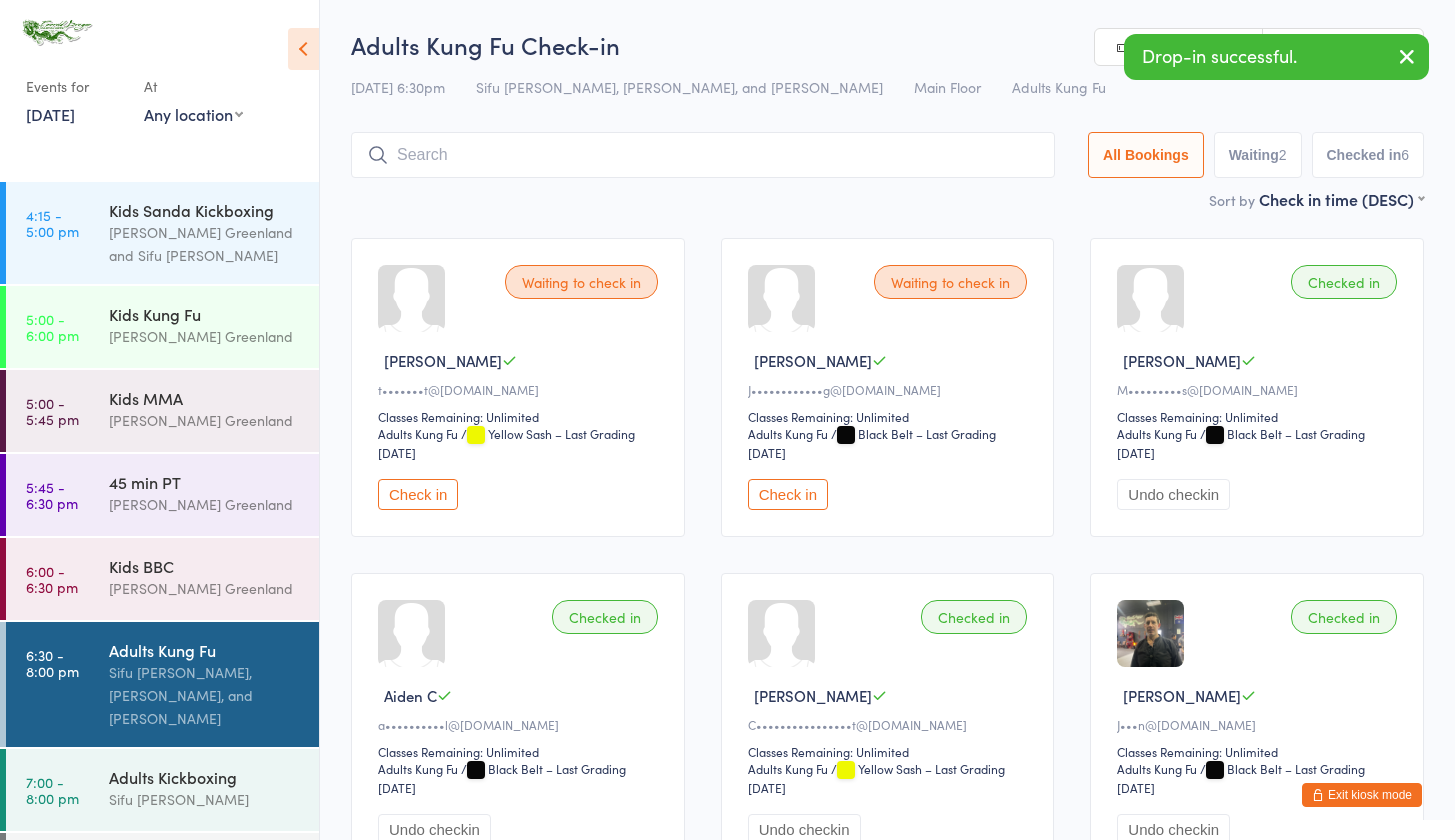 click at bounding box center (703, 155) 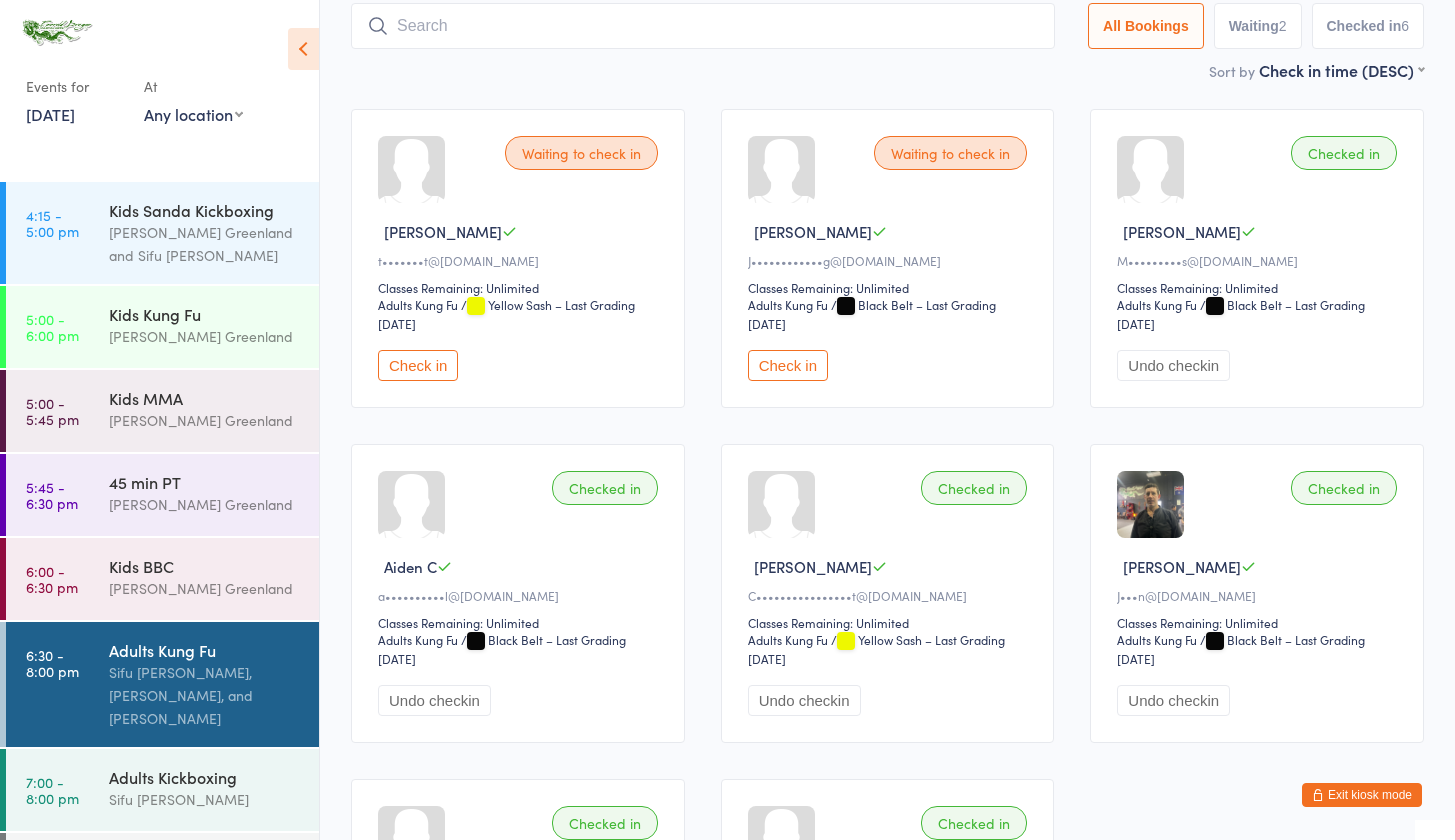 scroll, scrollTop: 132, scrollLeft: 0, axis: vertical 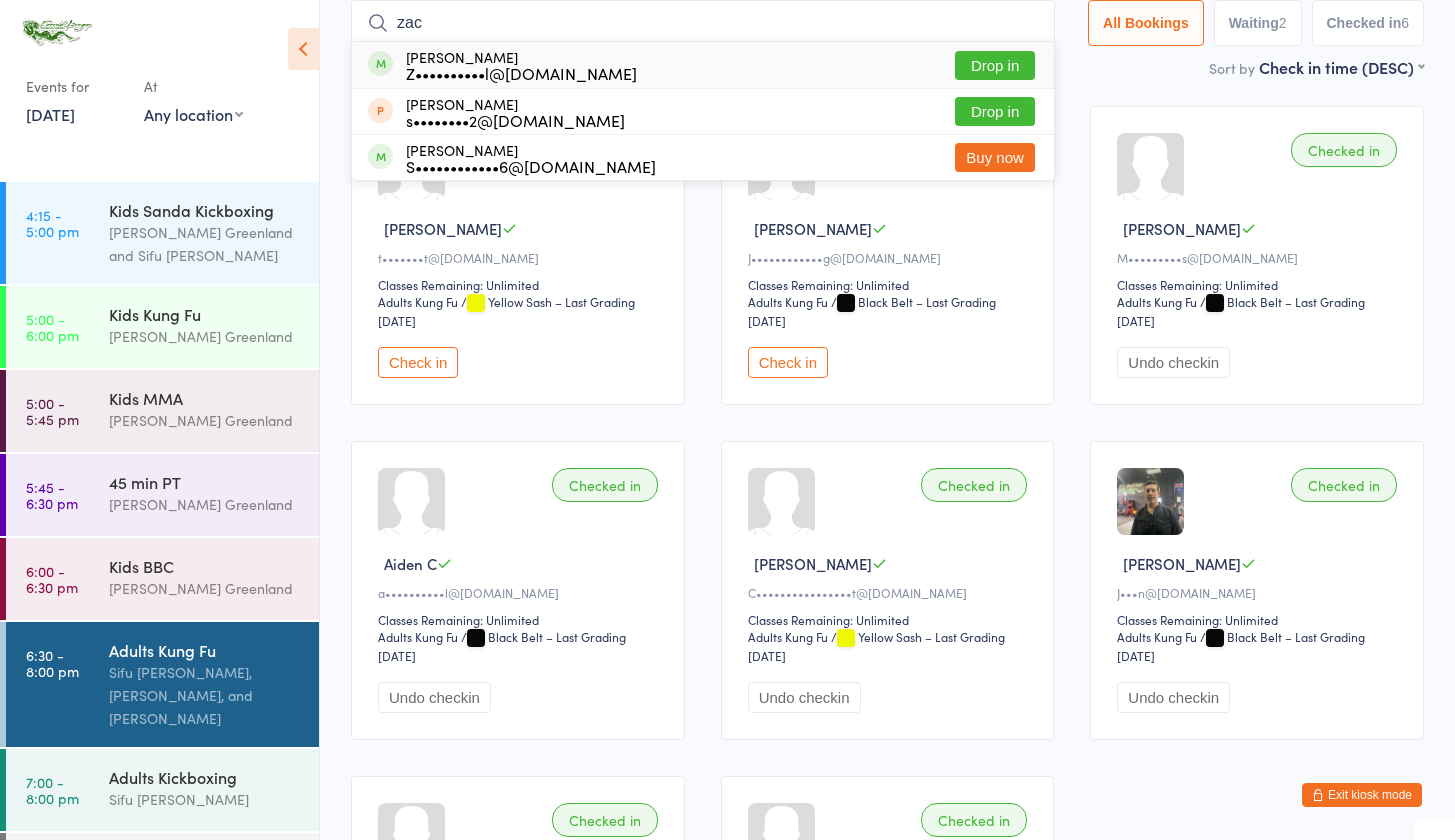 type on "zac" 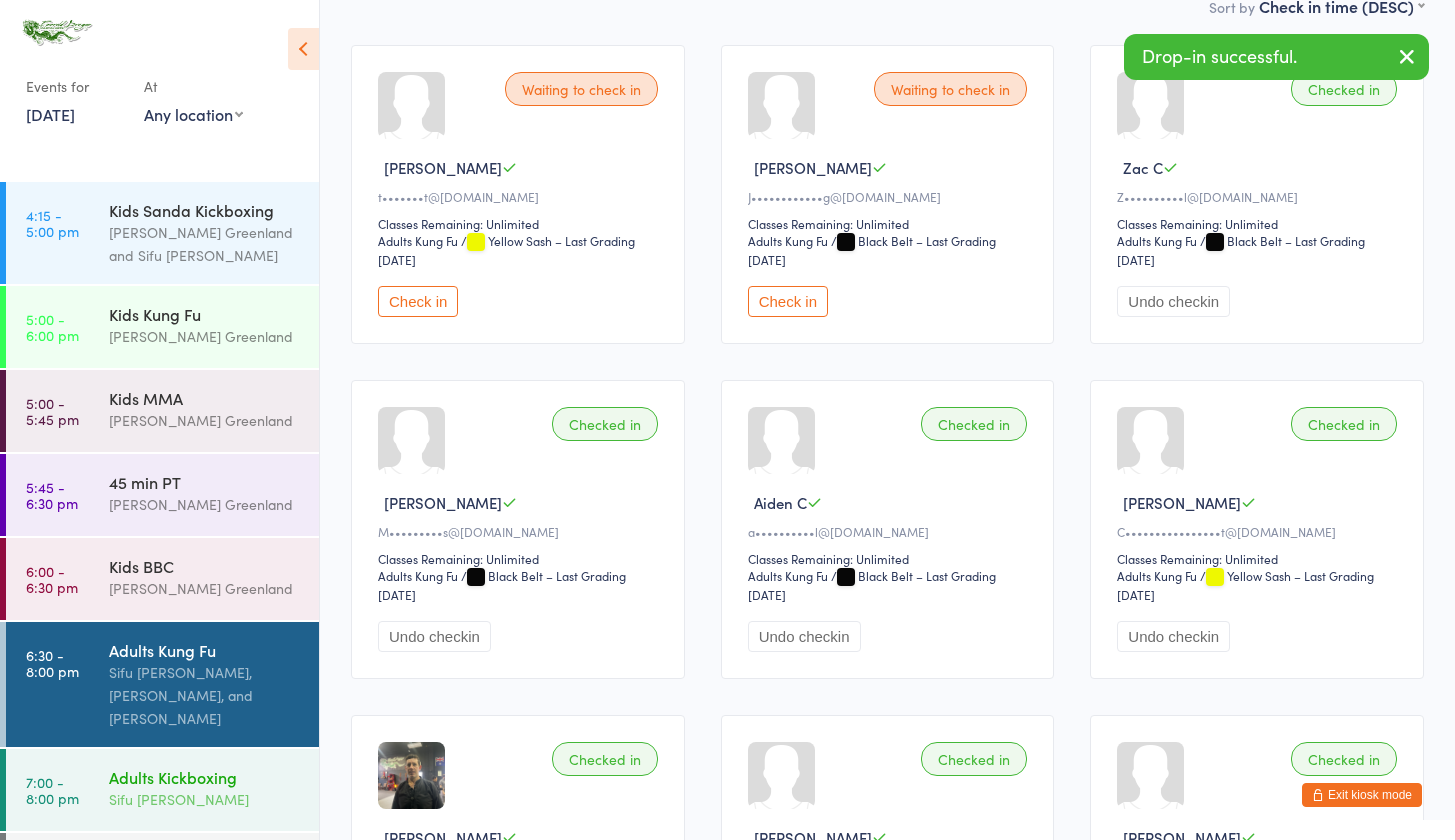 scroll, scrollTop: 402, scrollLeft: 0, axis: vertical 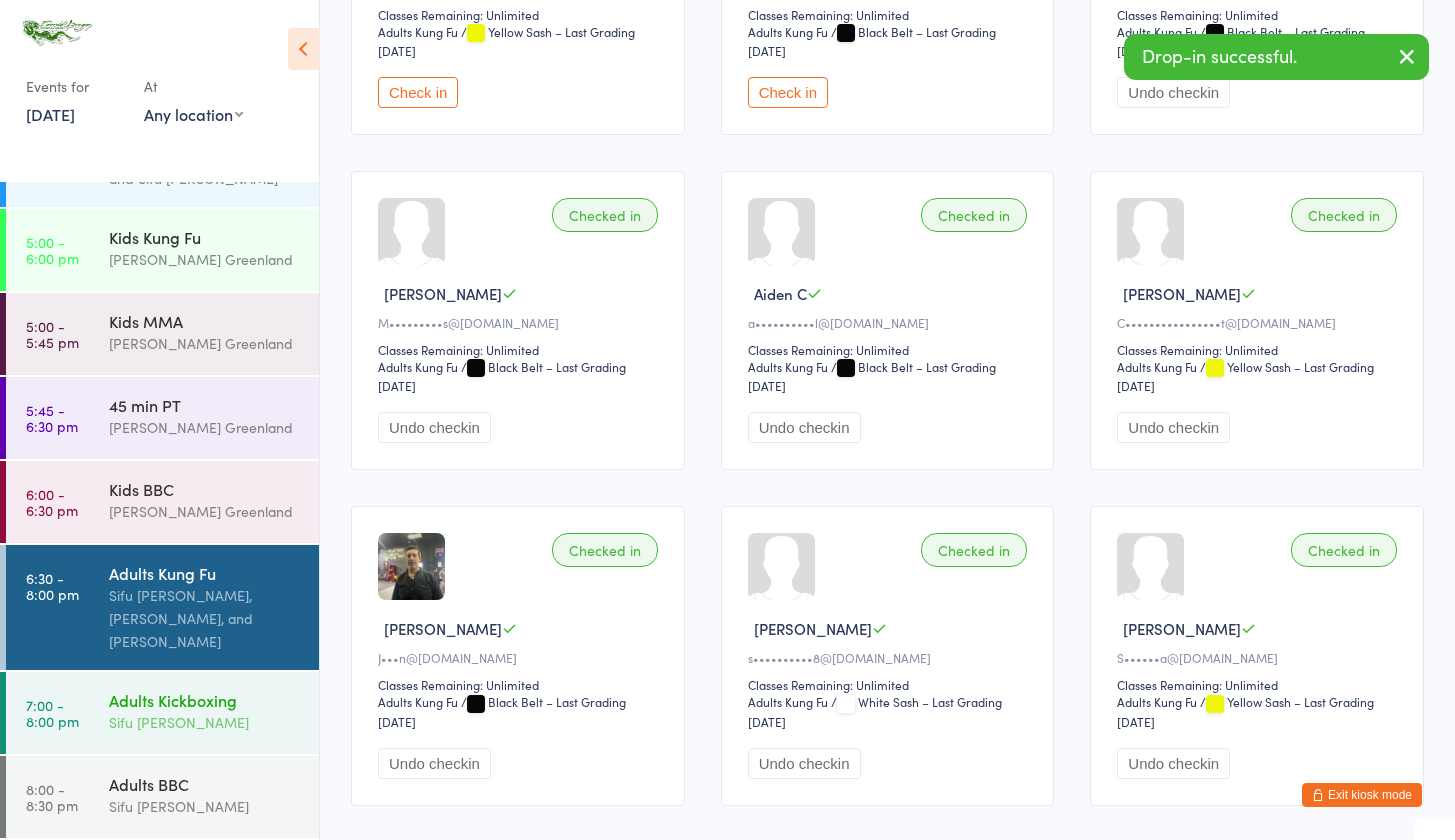 click on "Sifu [PERSON_NAME]" at bounding box center [205, 722] 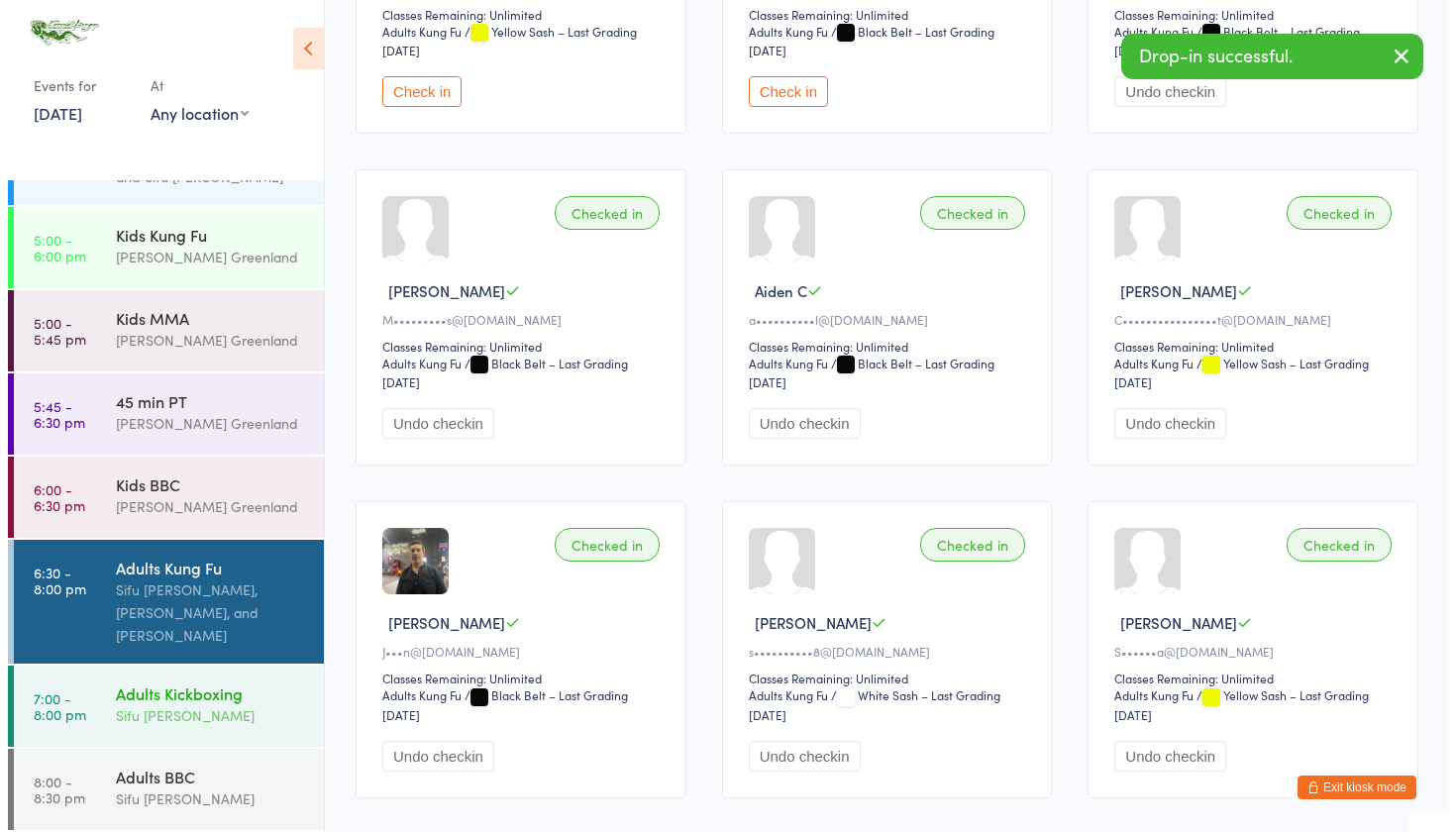 scroll, scrollTop: 0, scrollLeft: 0, axis: both 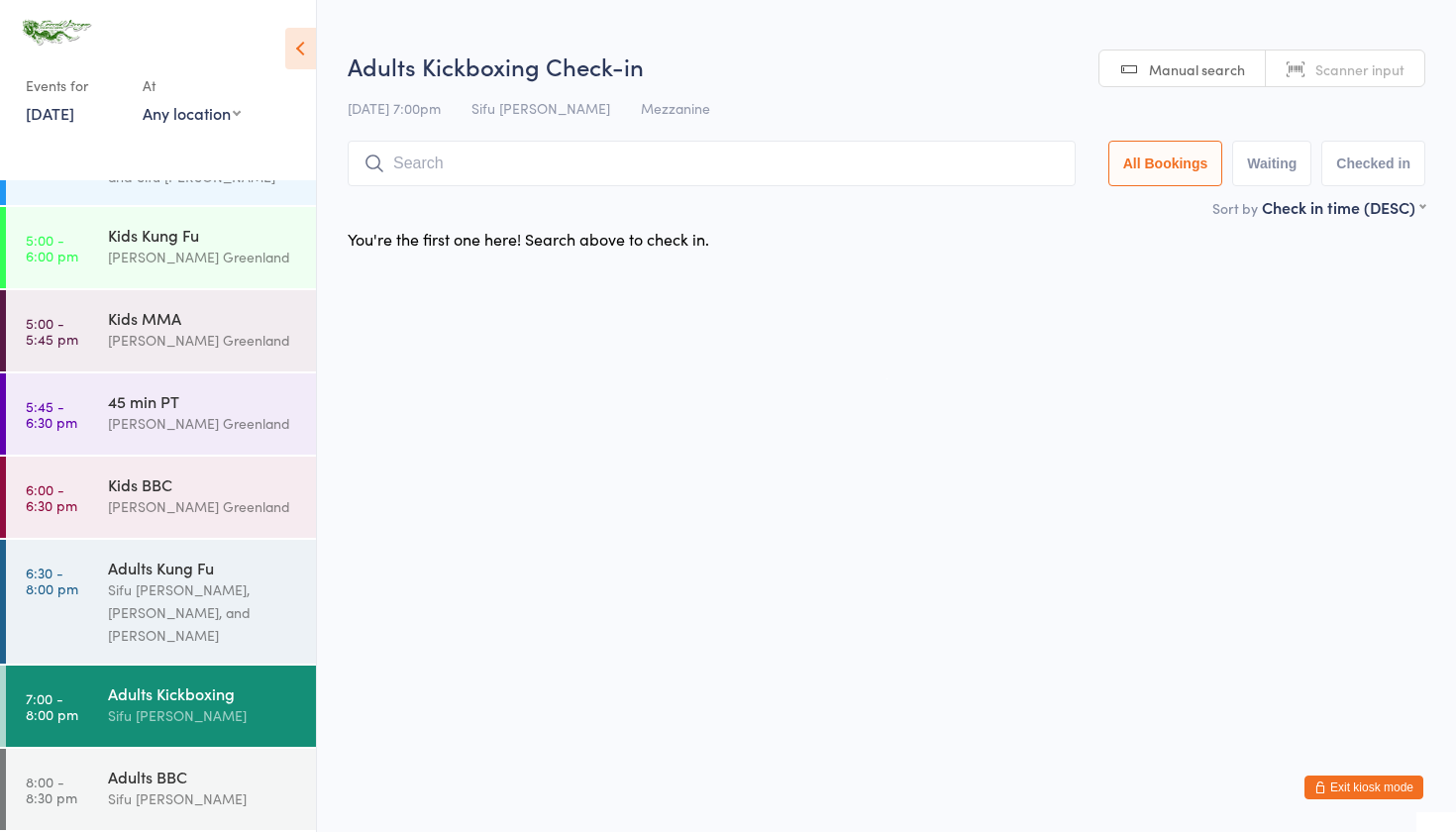 click at bounding box center [711, 163] 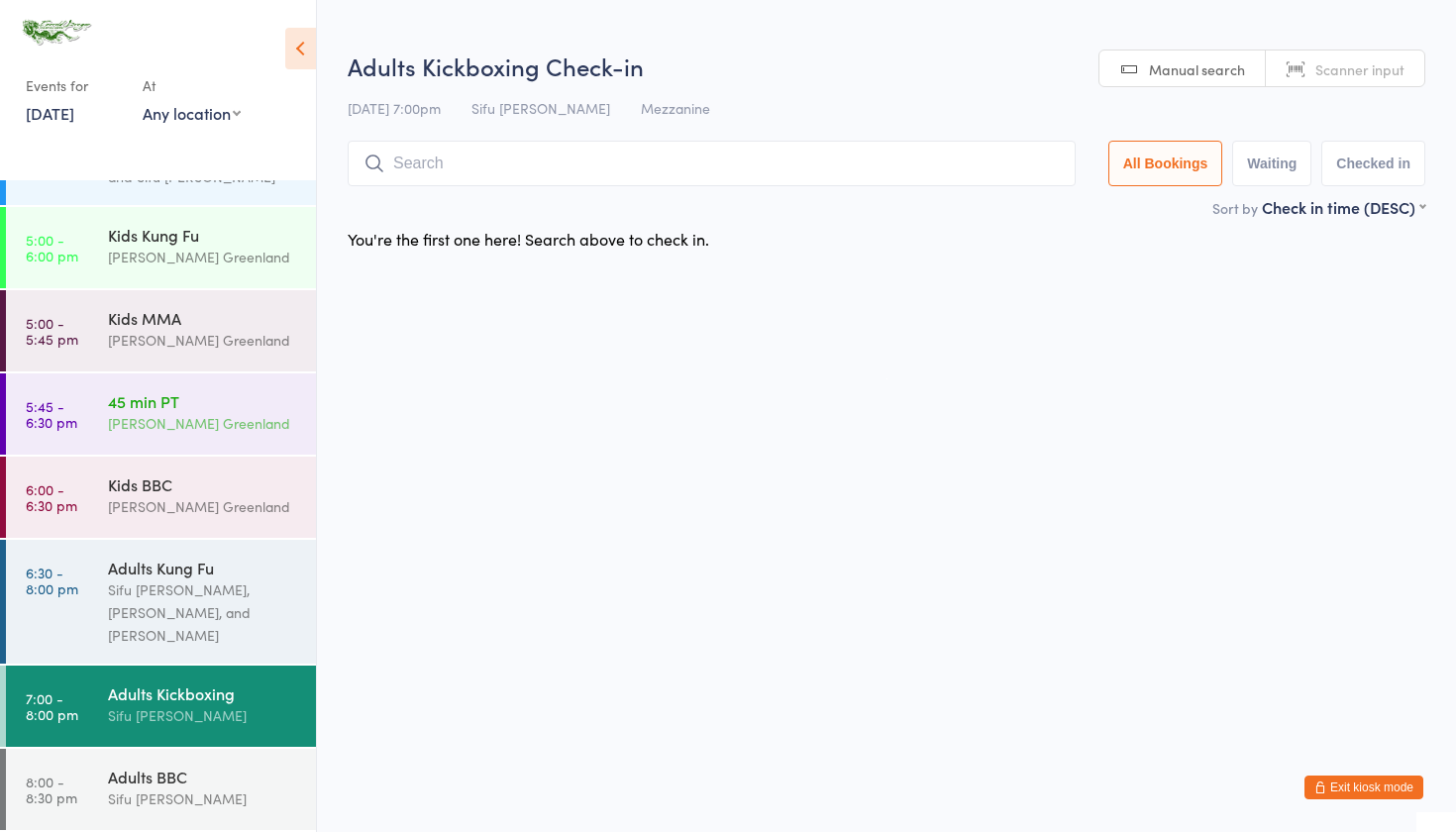 click on "45 min PT" at bounding box center (203, 401) 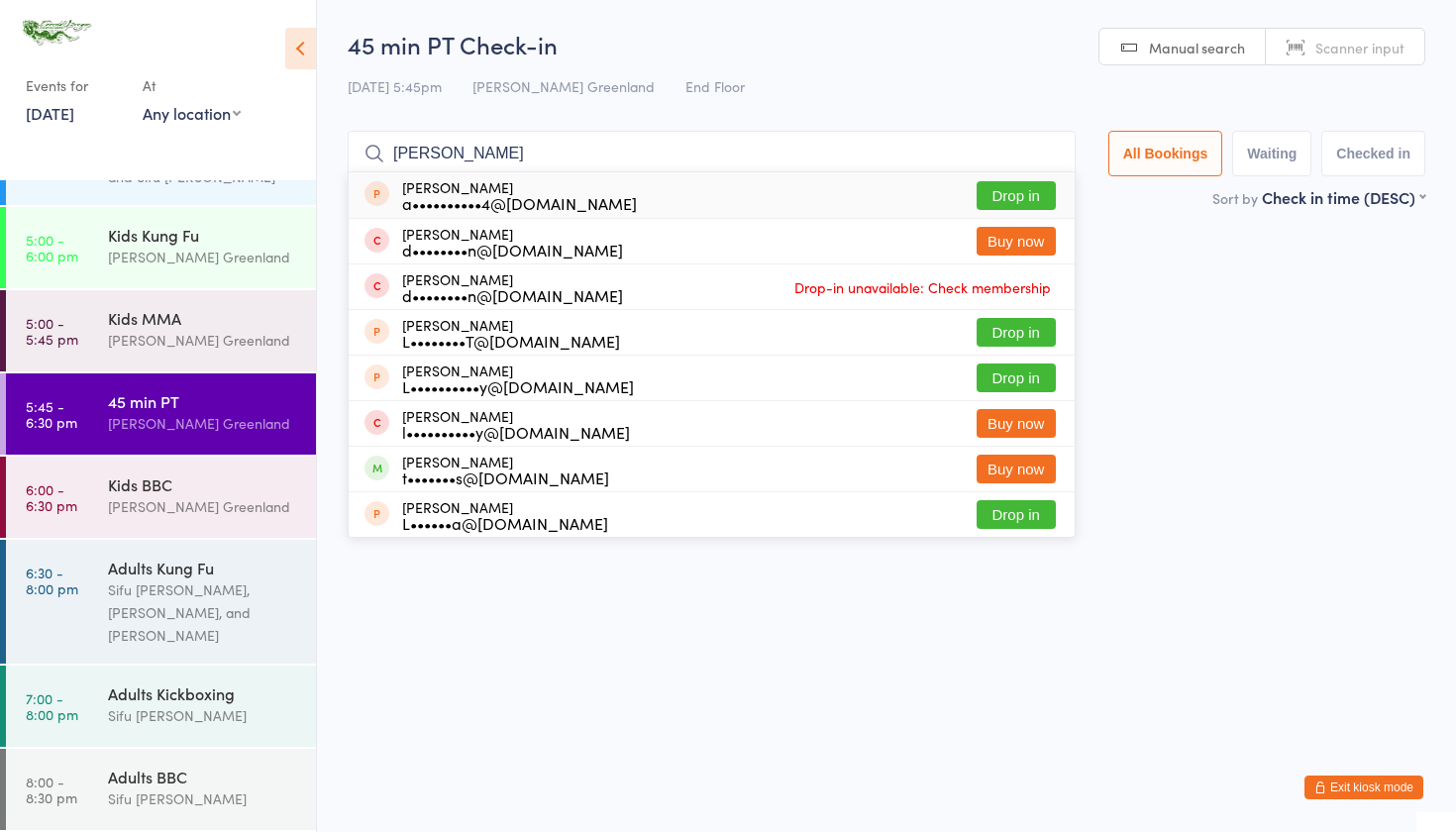 type on "[PERSON_NAME]" 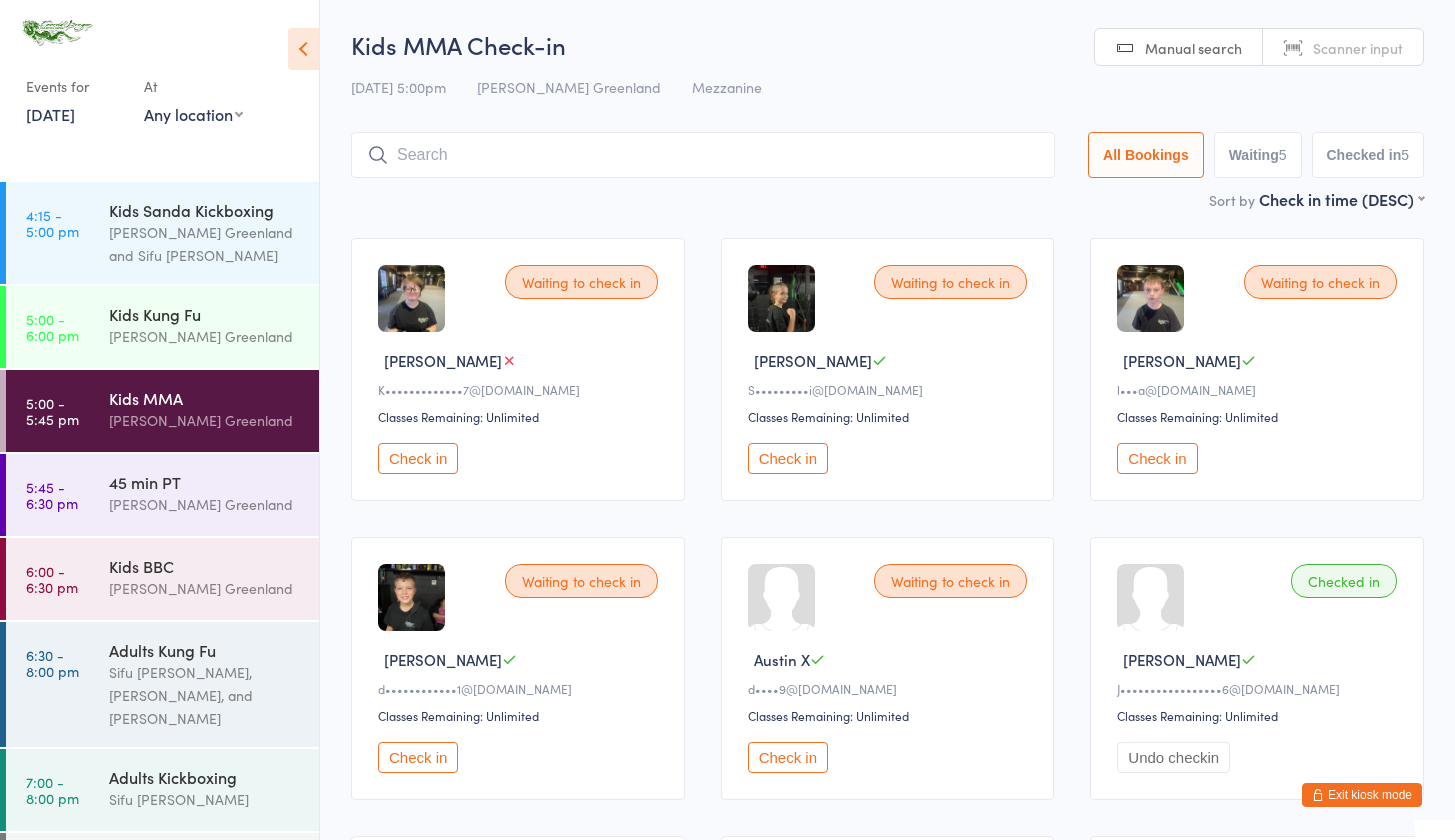 scroll, scrollTop: 471, scrollLeft: 0, axis: vertical 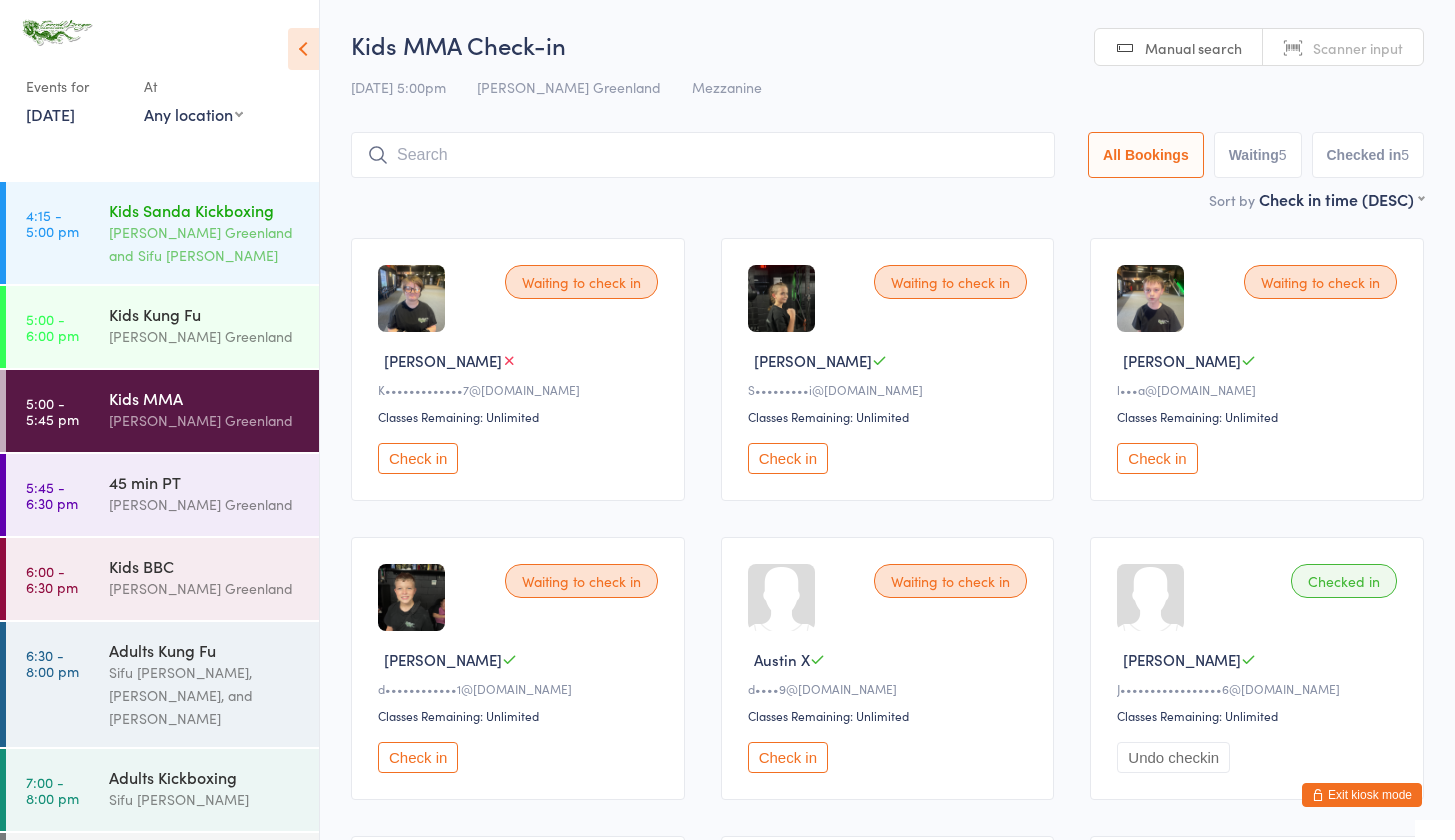 click on "Sifu Riley Greenland and Sifu Jim Loo" at bounding box center [205, 244] 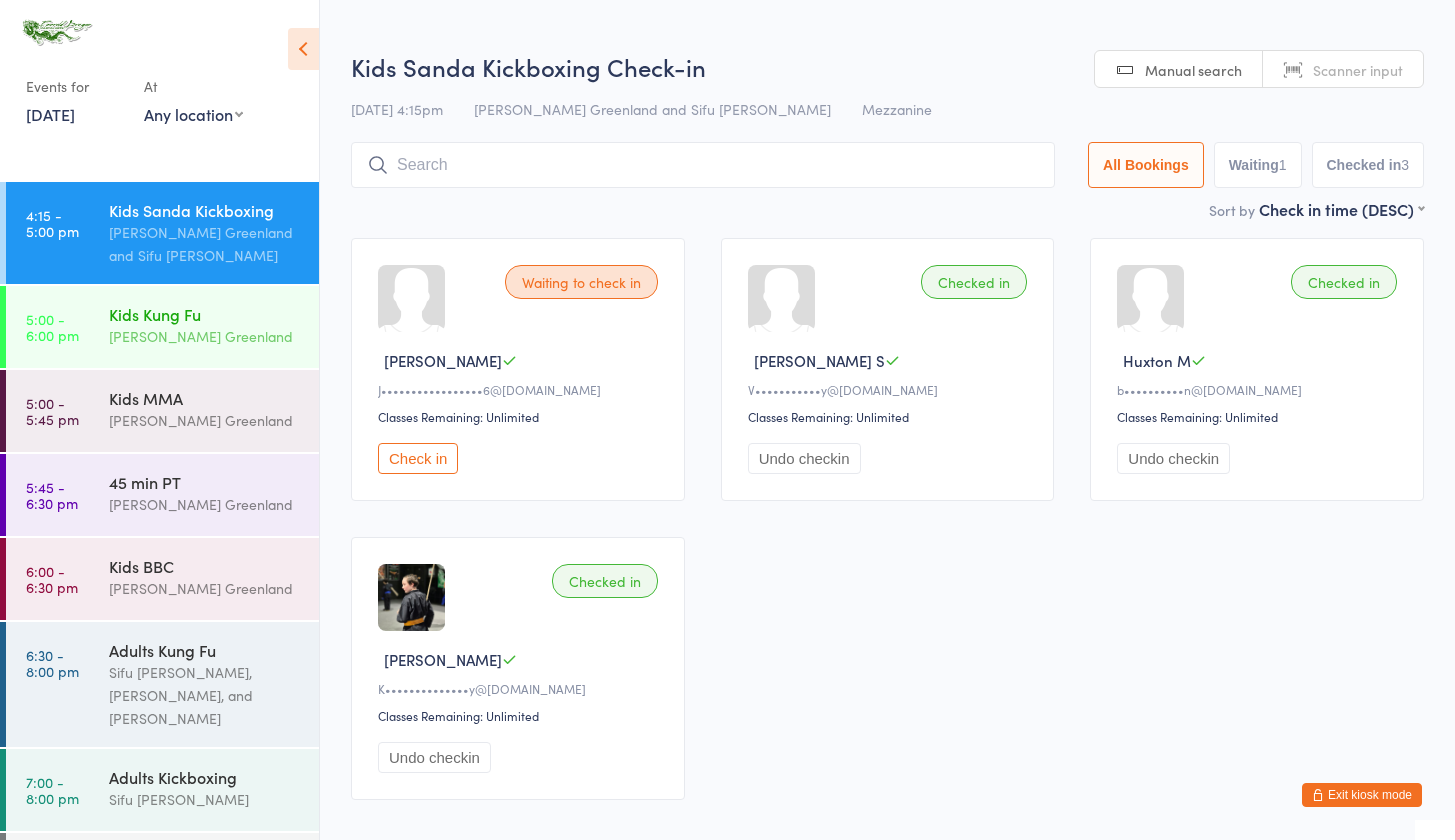 click on "Sifu Riley Greenland" at bounding box center (205, 336) 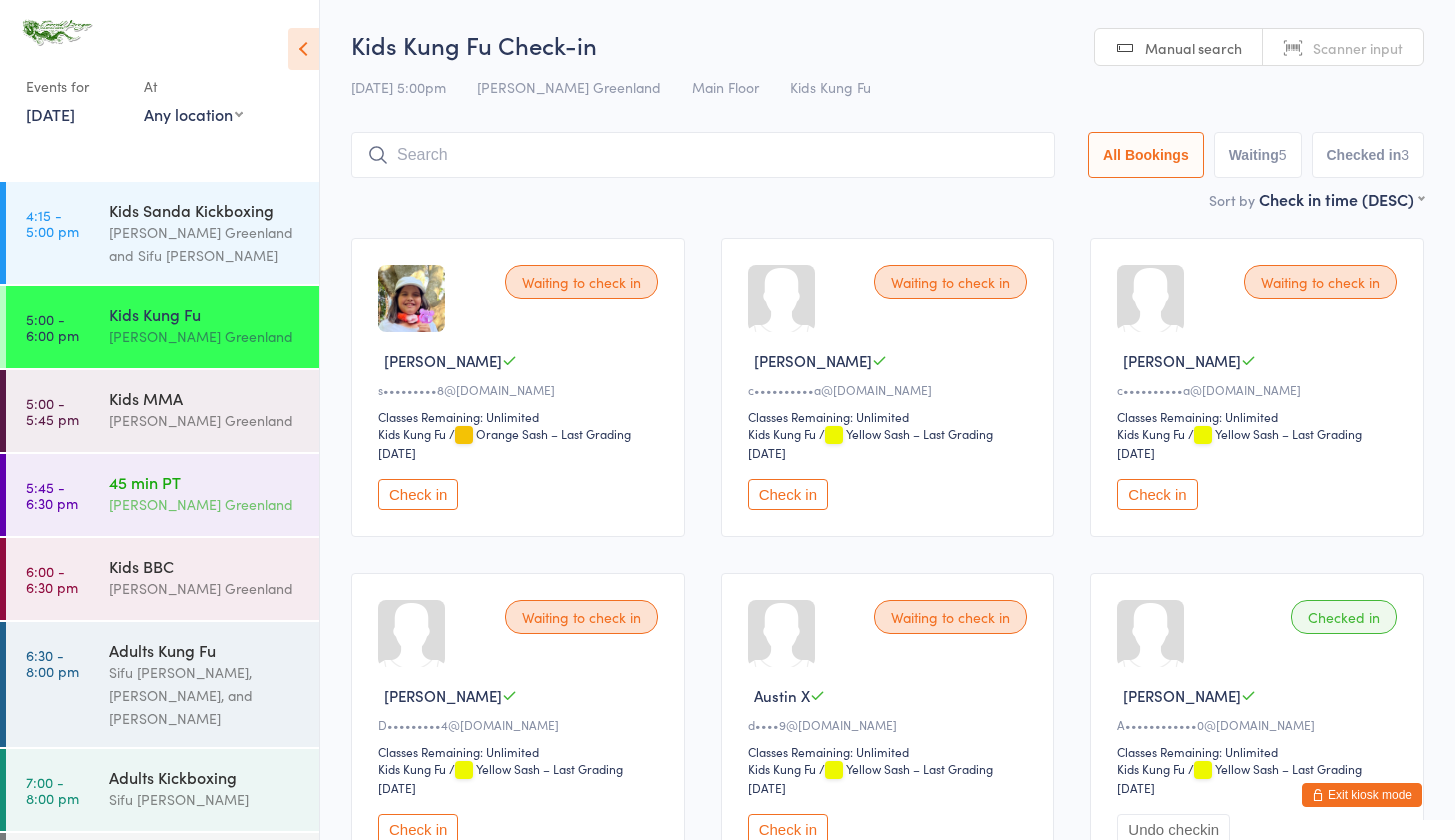click on "45 min PT Sifu Riley Greenland" at bounding box center (214, 493) 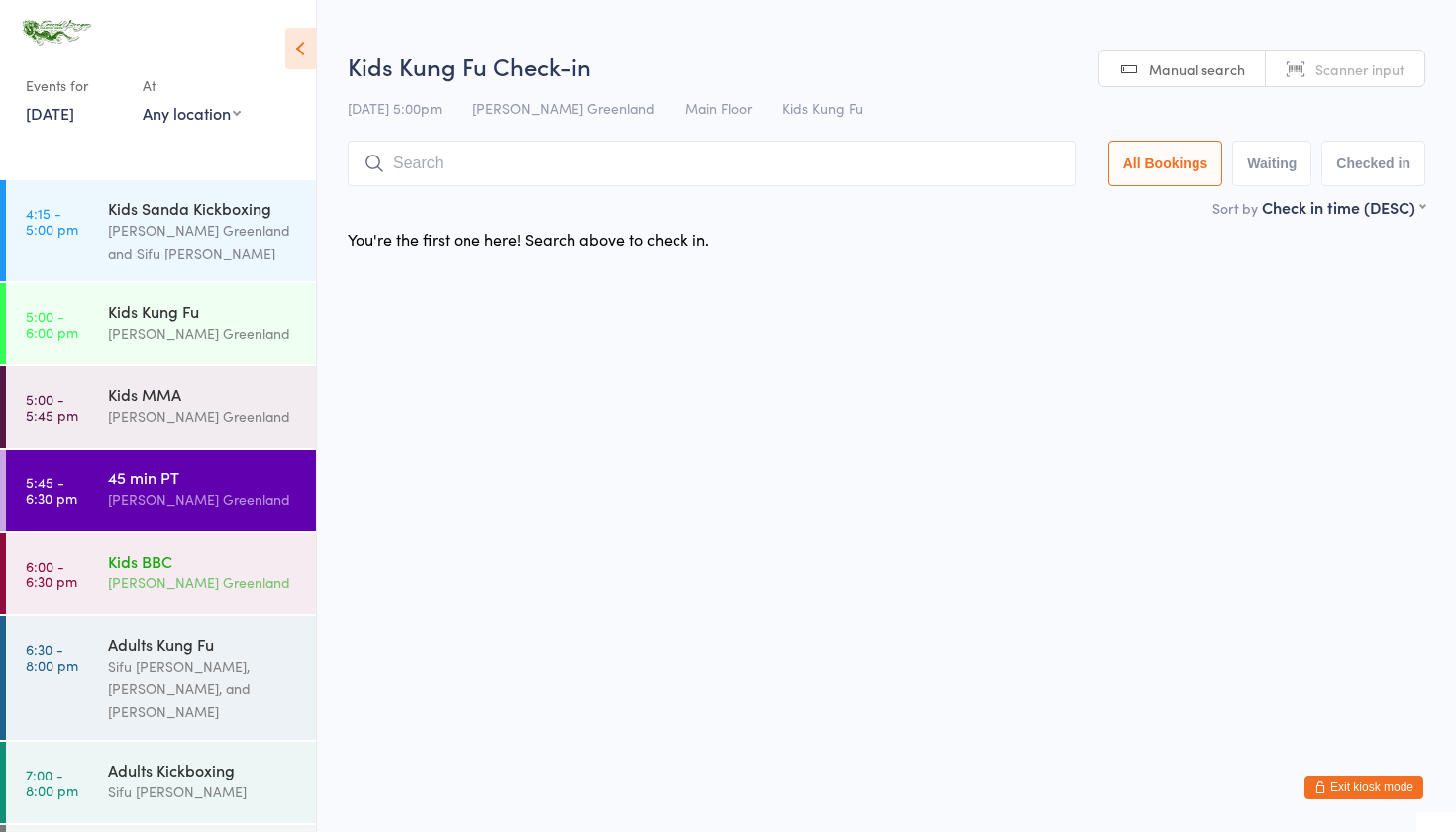 click on "Kids BBC Sifu Riley Greenland" at bounding box center (212, 572) 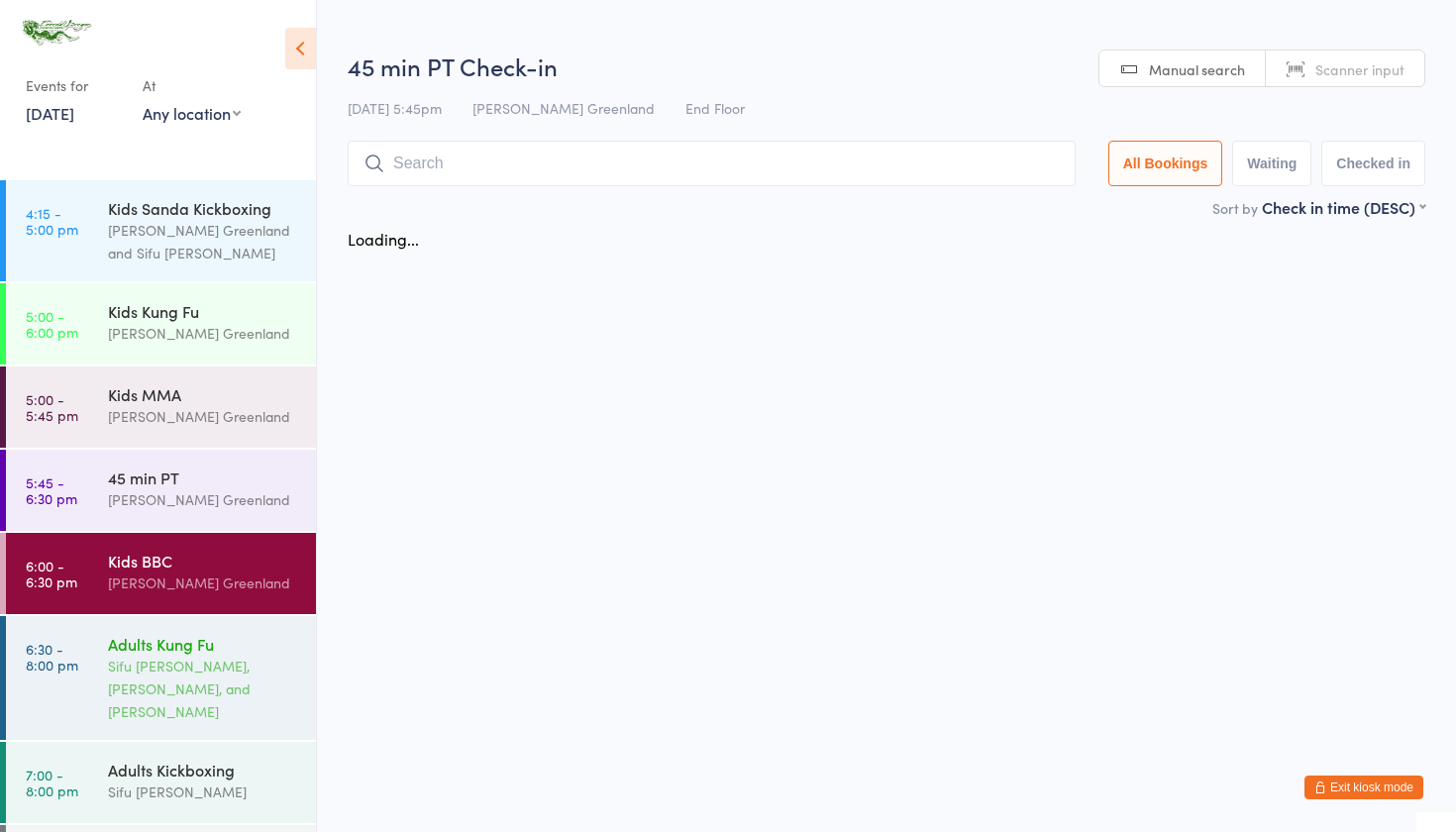 click on "Adults Kung Fu" at bounding box center [203, 644] 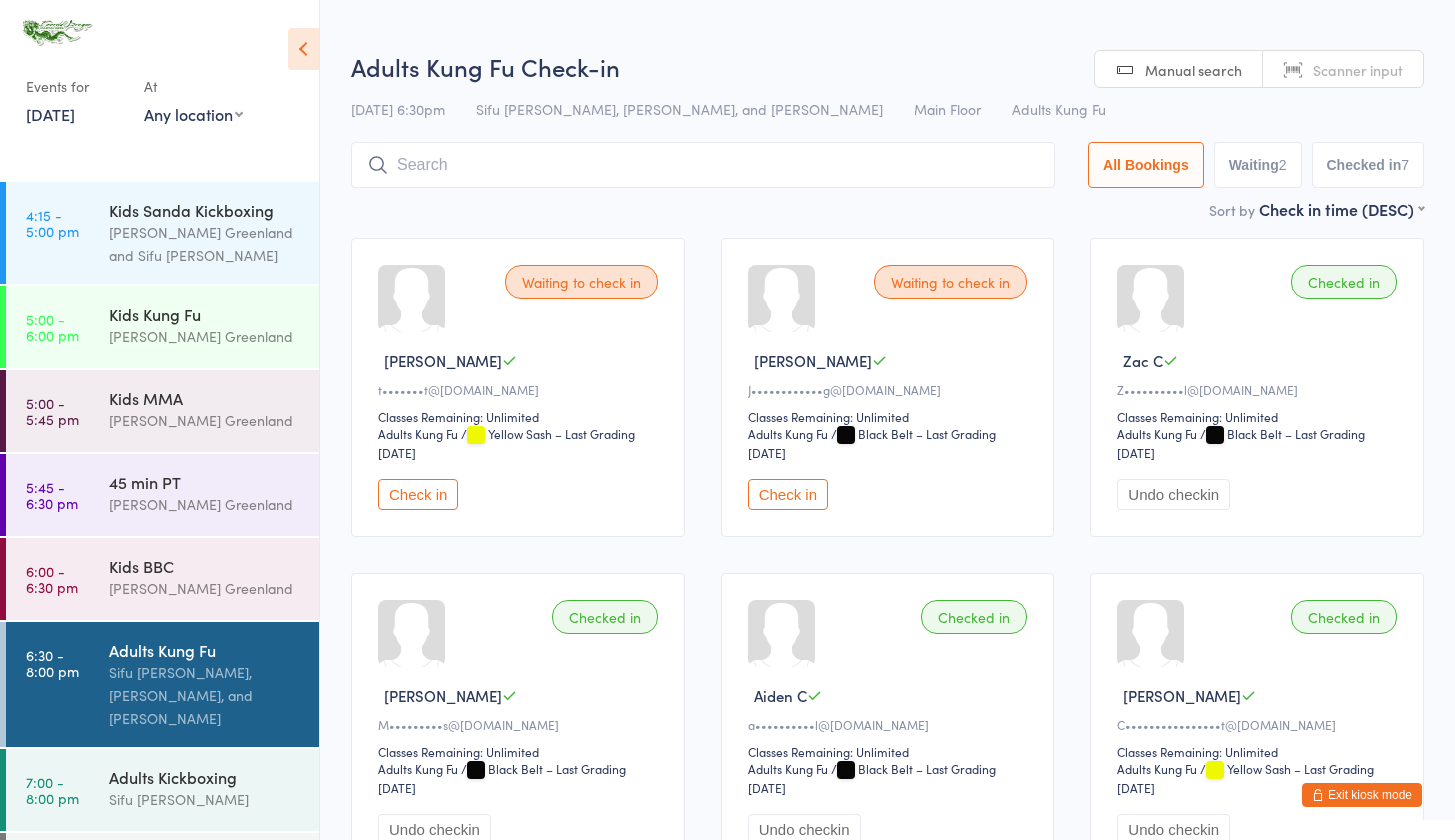 click on "Adults Kung Fu Sifu David Greenland, Sifu Josh Scott, and Sifu Kieren Dowding" at bounding box center (214, 684) 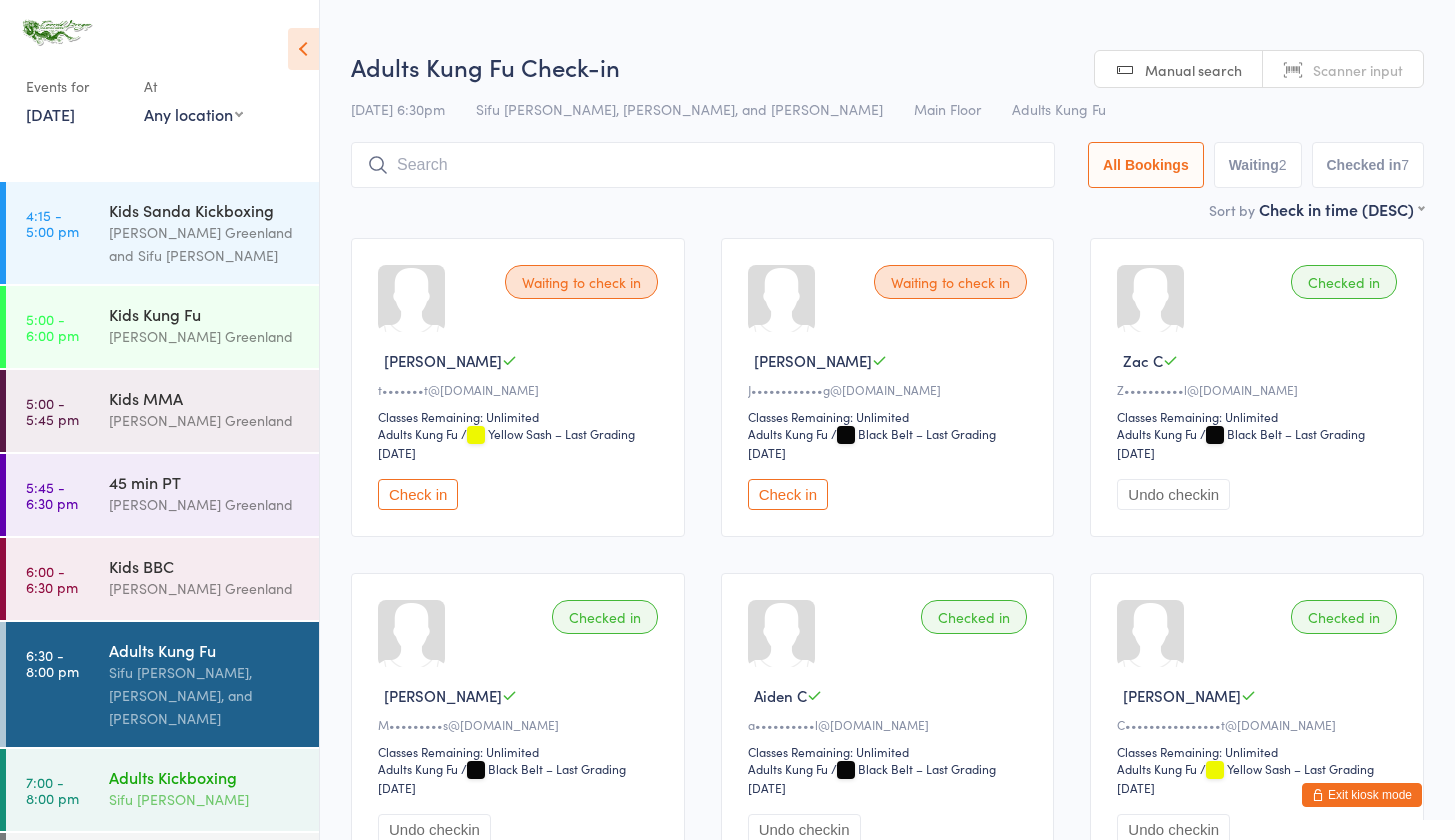 click on "Adults Kickboxing Sifu David Greenland" at bounding box center (214, 788) 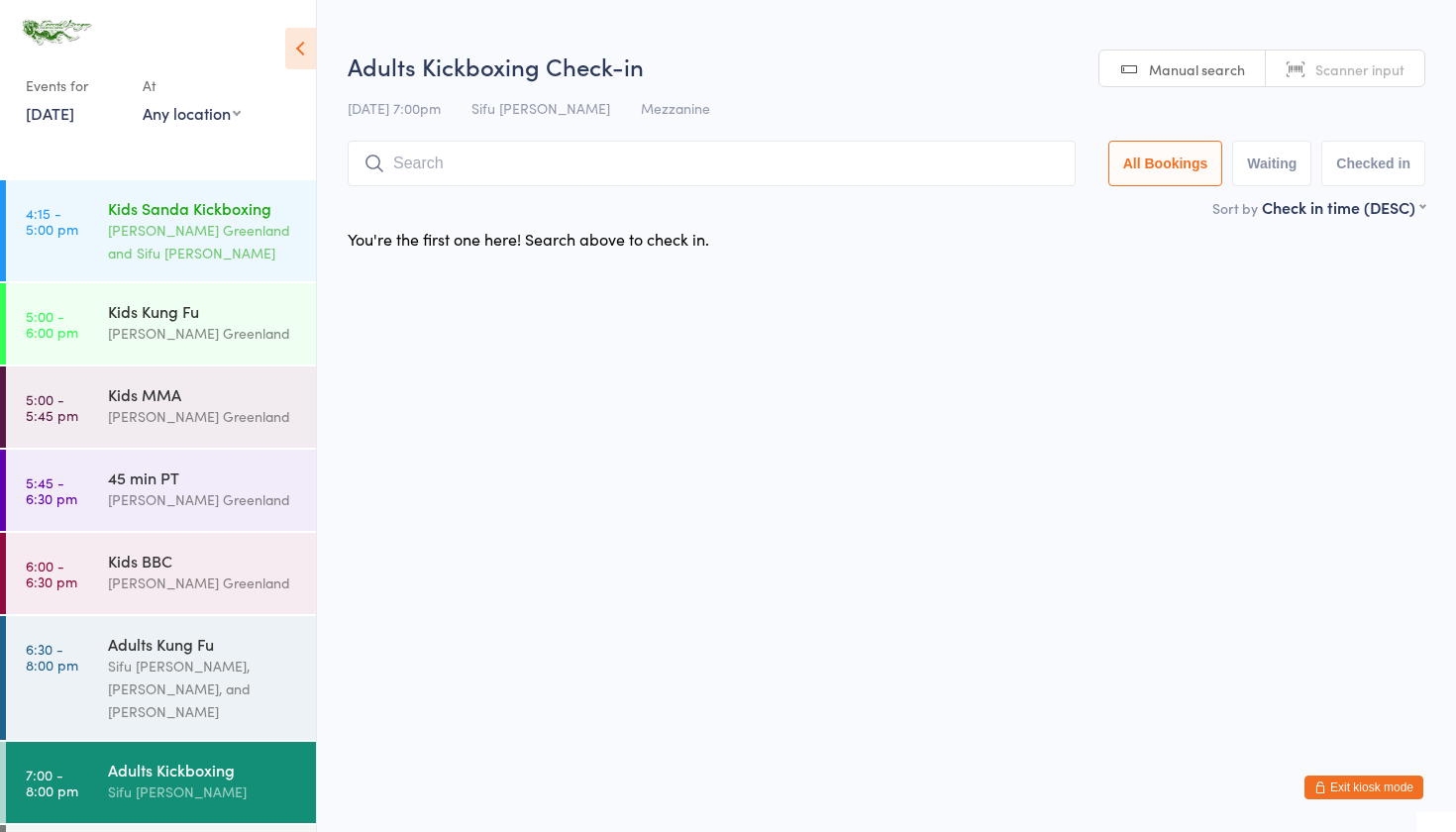 click on "Sifu Riley Greenland and Sifu Jim Loo" at bounding box center (203, 242) 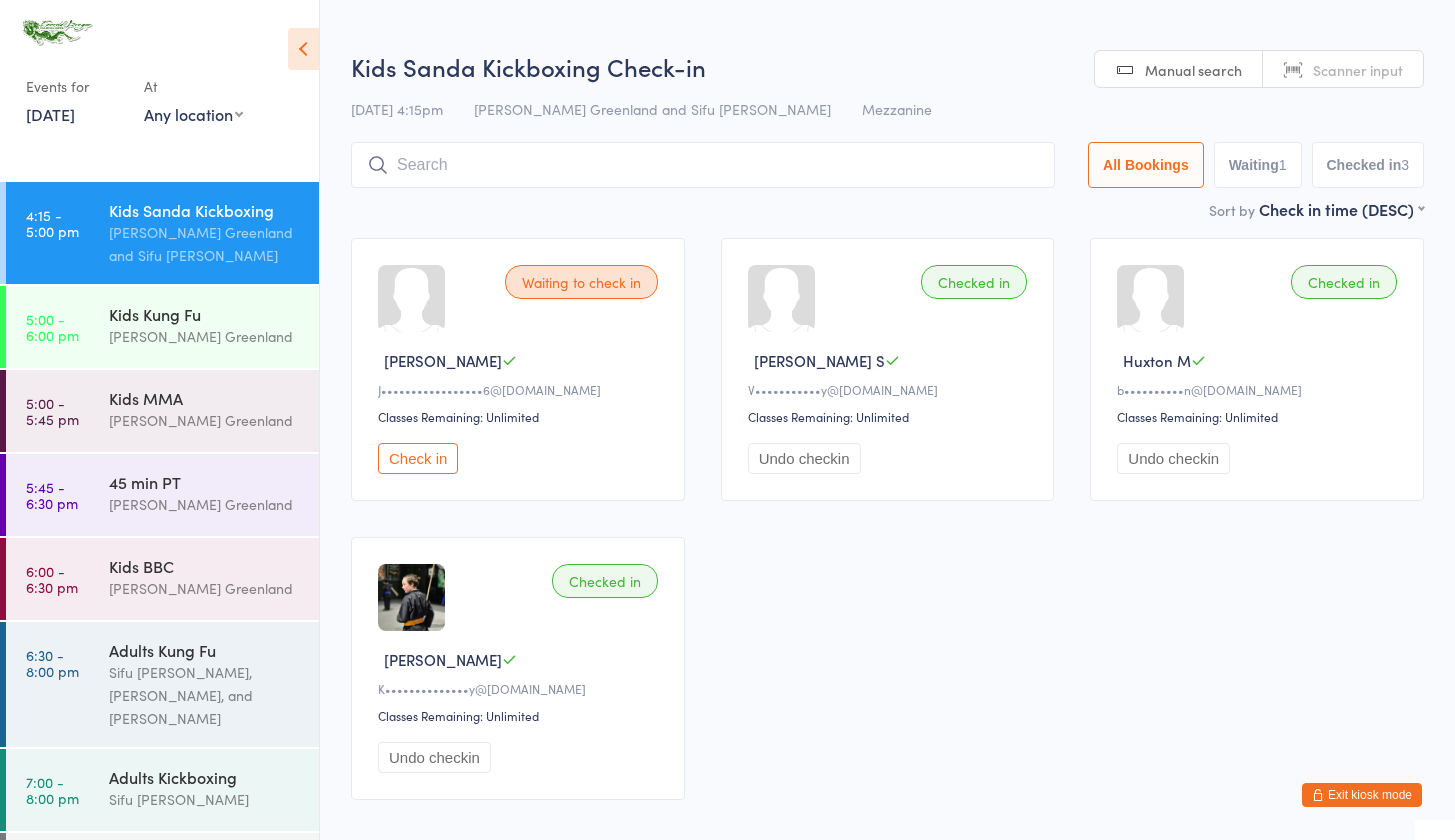 click on "Exit kiosk mode" at bounding box center [1362, 795] 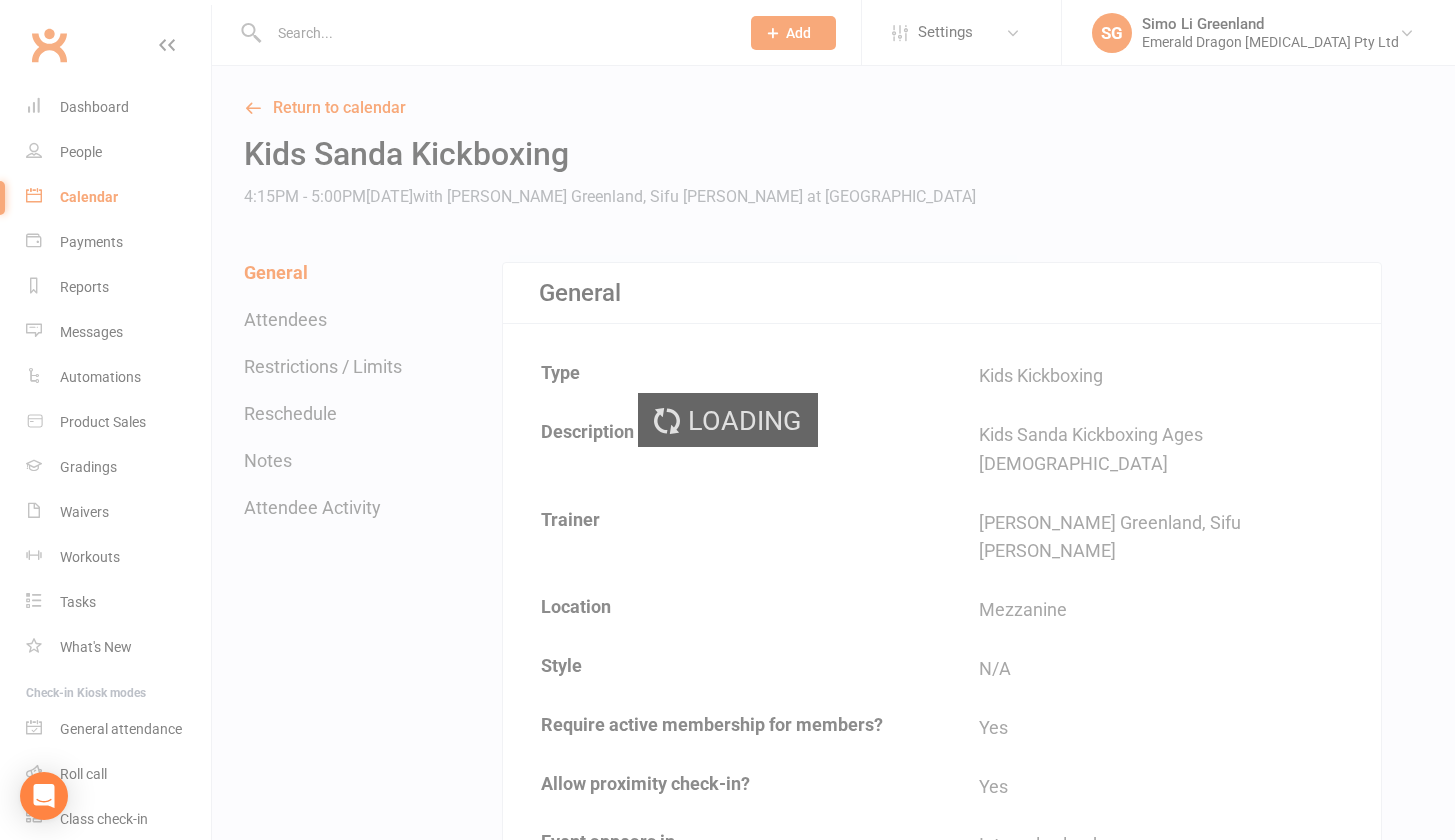 scroll, scrollTop: 0, scrollLeft: 0, axis: both 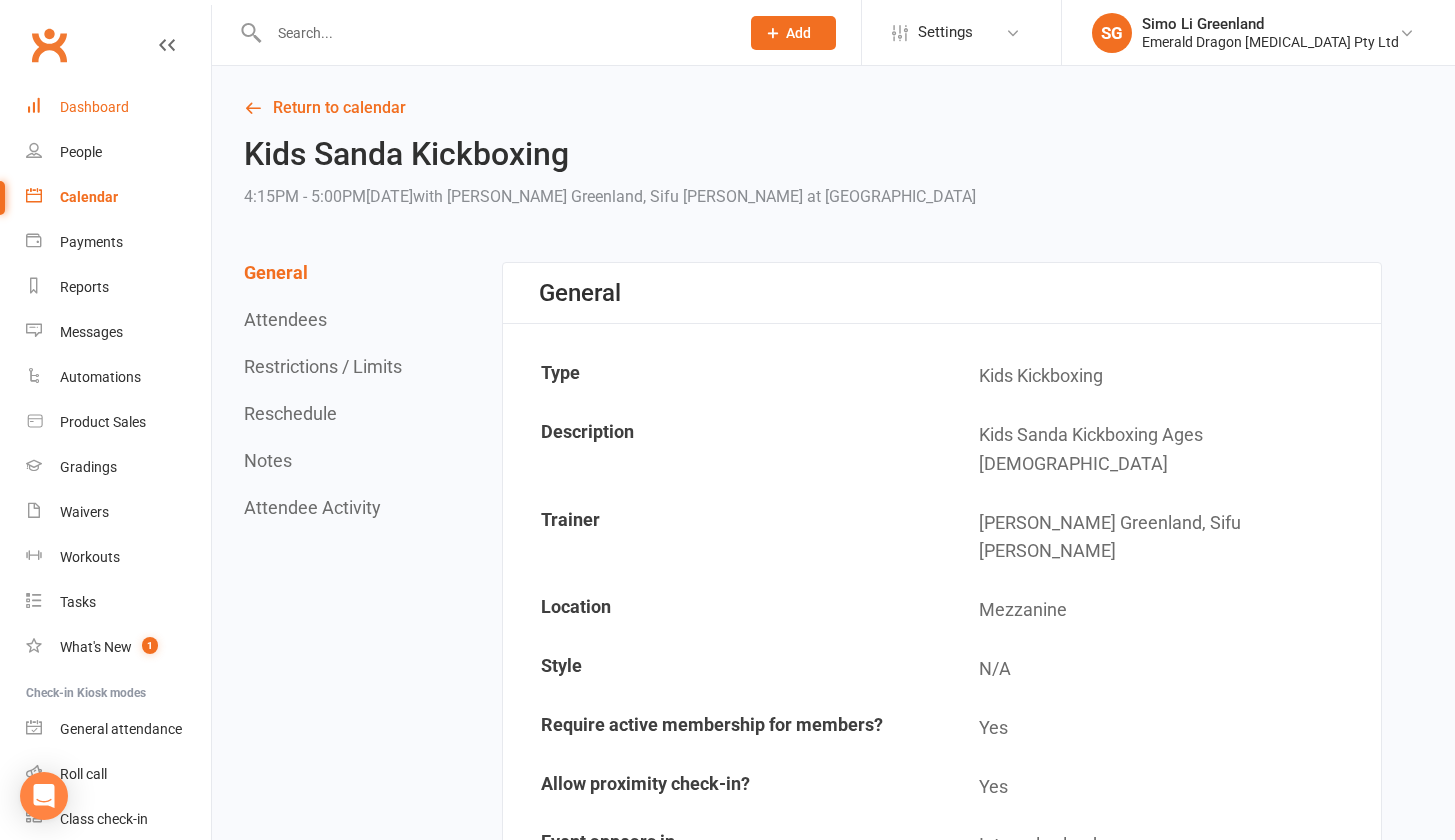 click on "Dashboard" at bounding box center (94, 107) 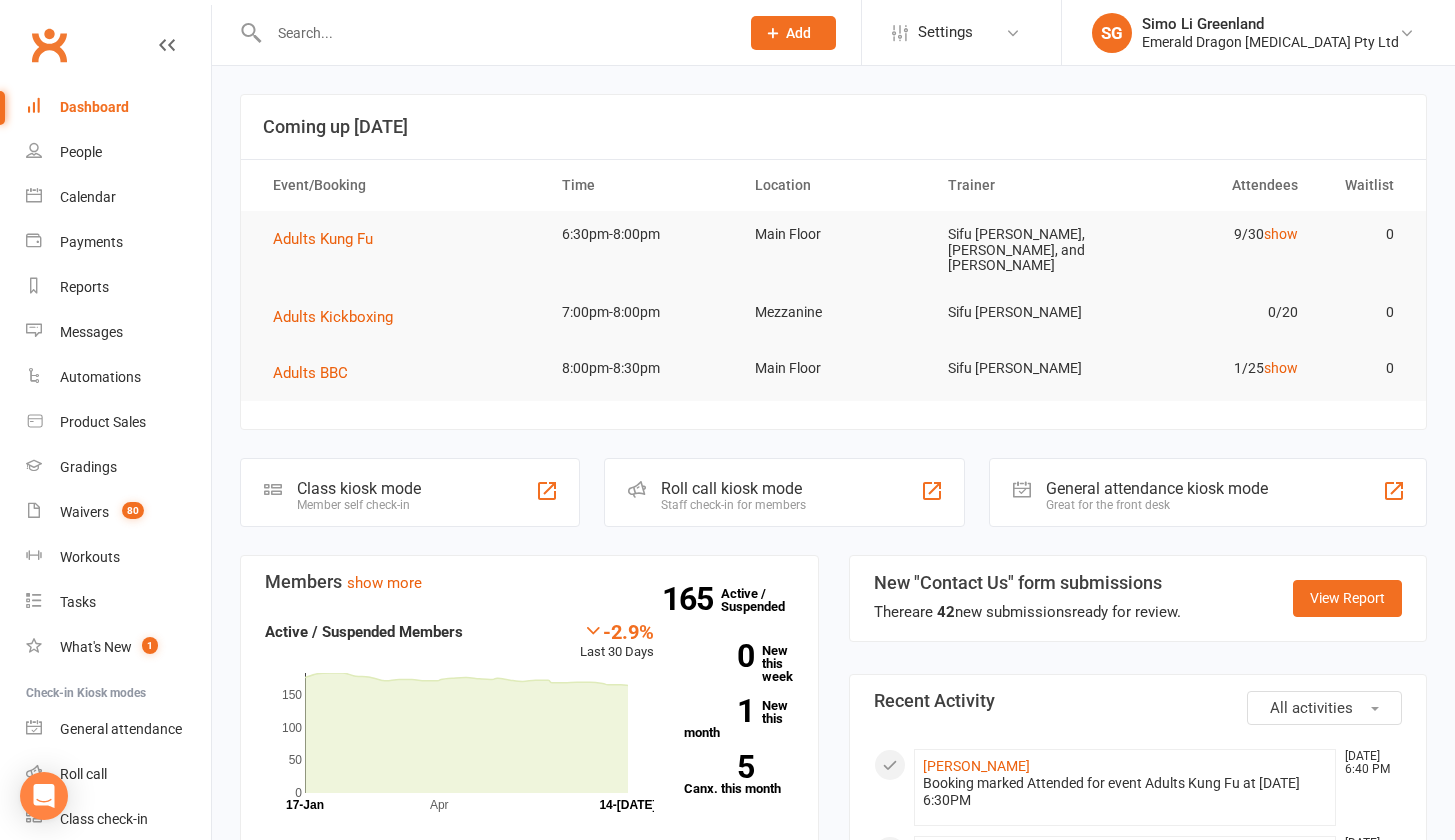 click at bounding box center [494, 33] 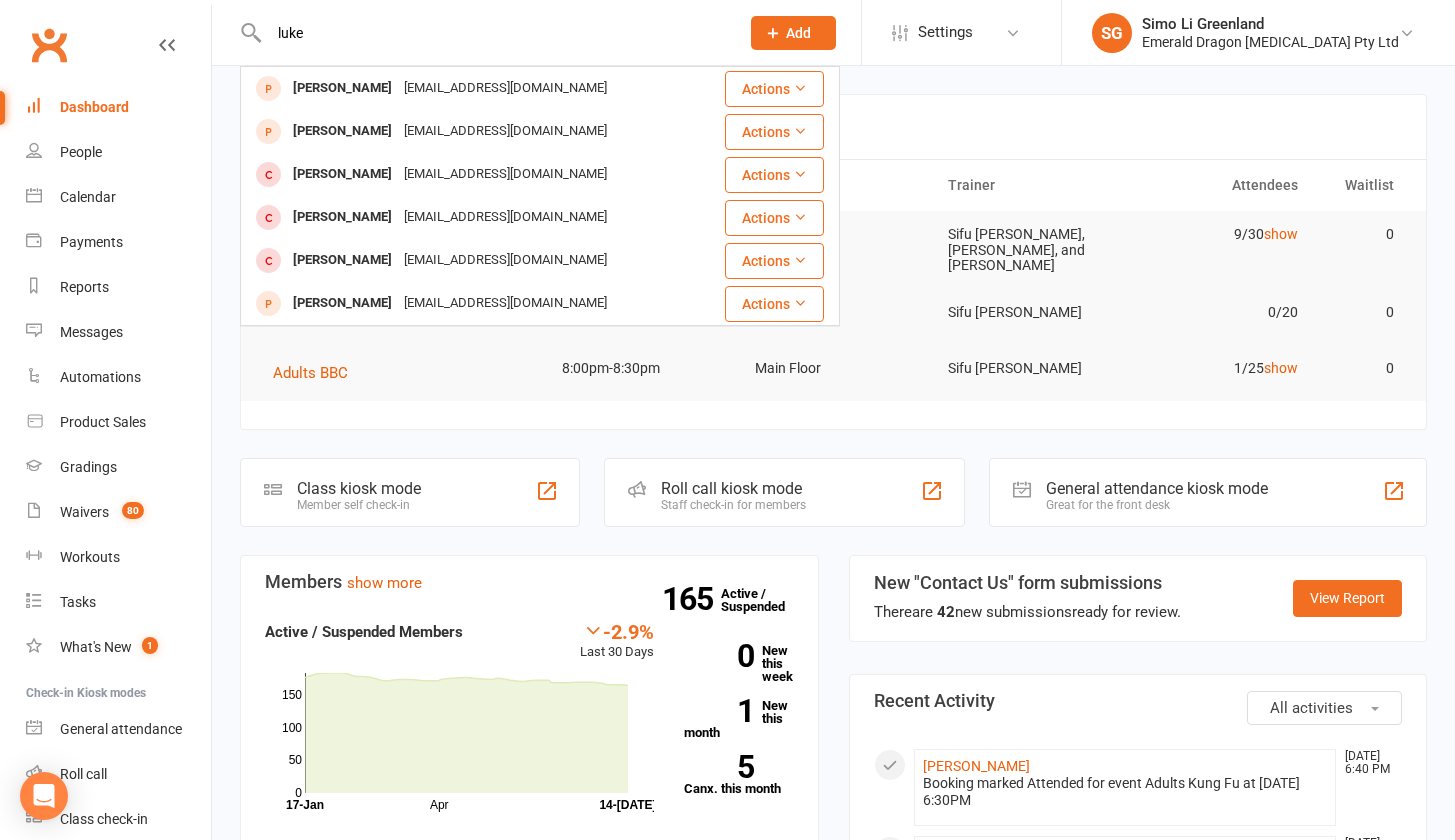 type on "[PERSON_NAME]" 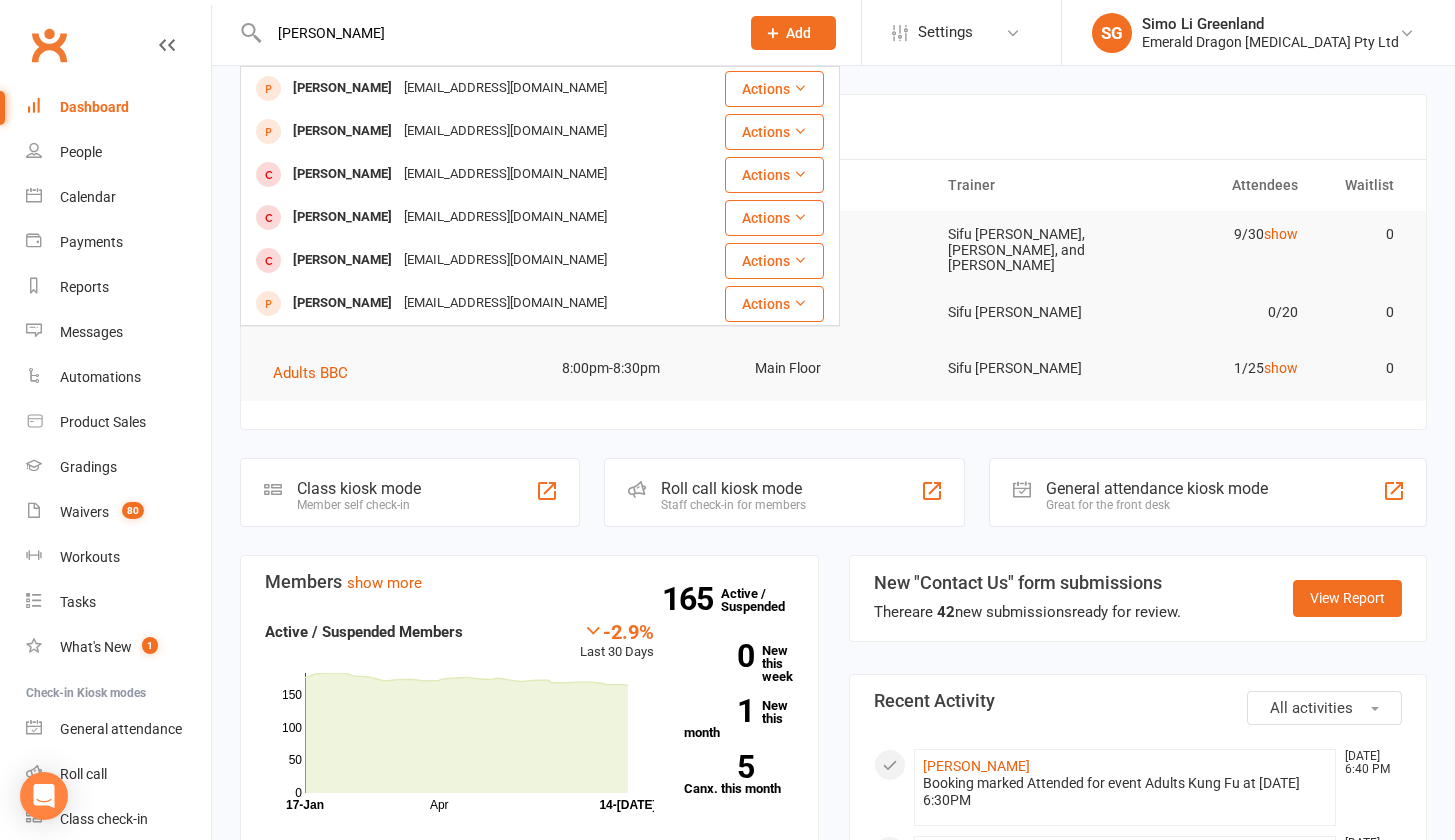drag, startPoint x: 308, startPoint y: 65, endPoint x: 337, endPoint y: 220, distance: 157.68958 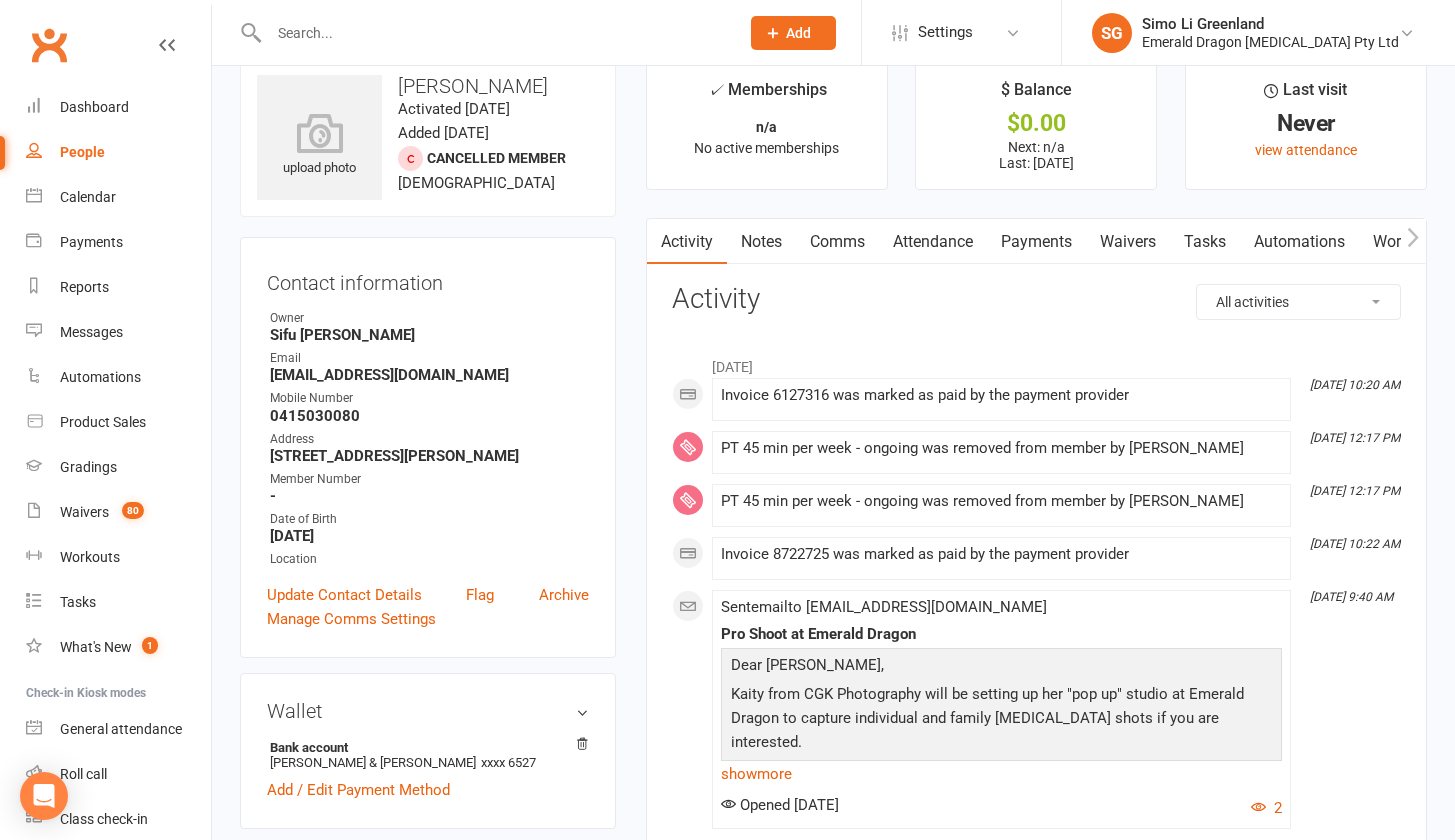scroll, scrollTop: 80, scrollLeft: 0, axis: vertical 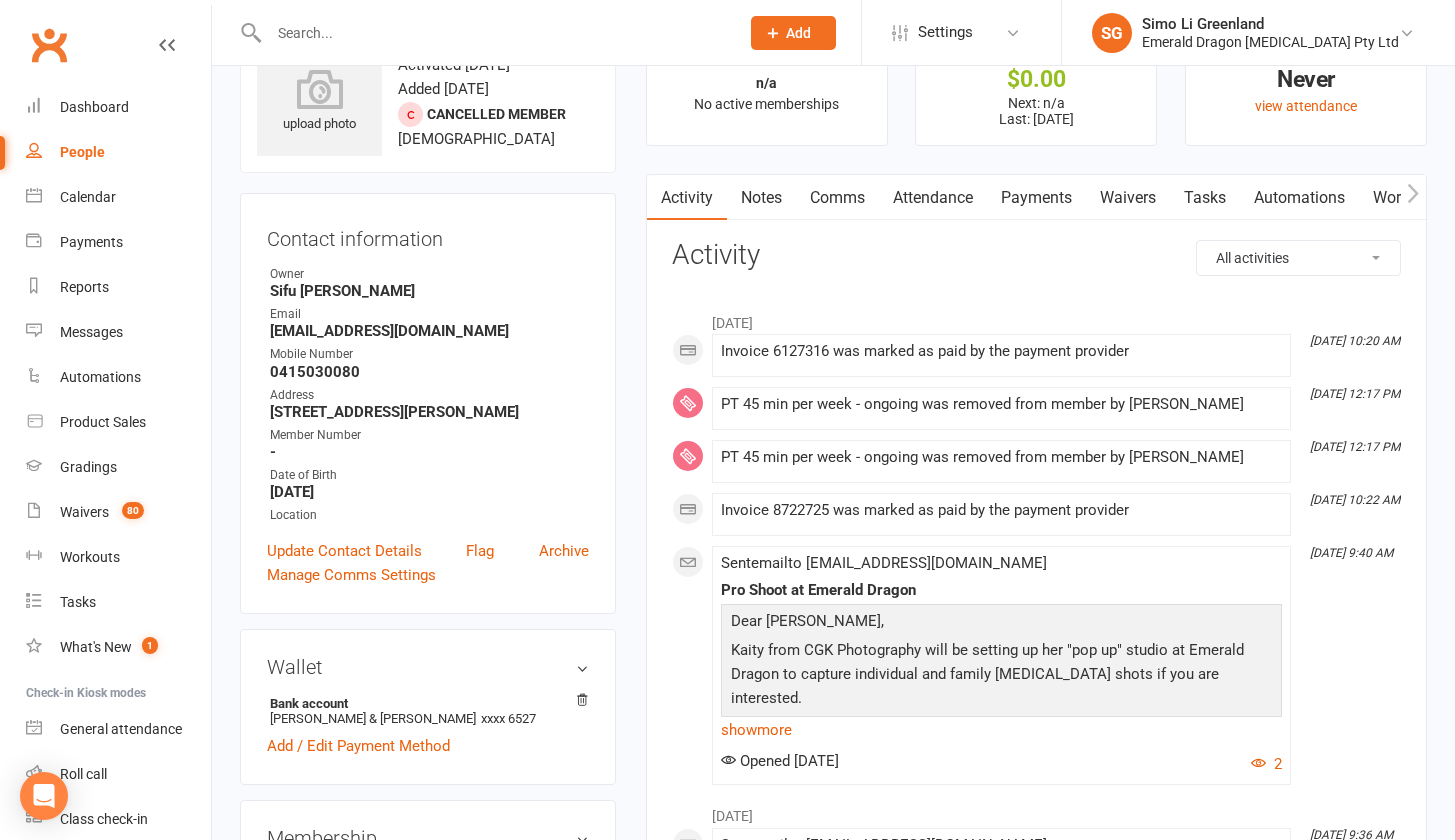 click on "Payments" at bounding box center [1036, 198] 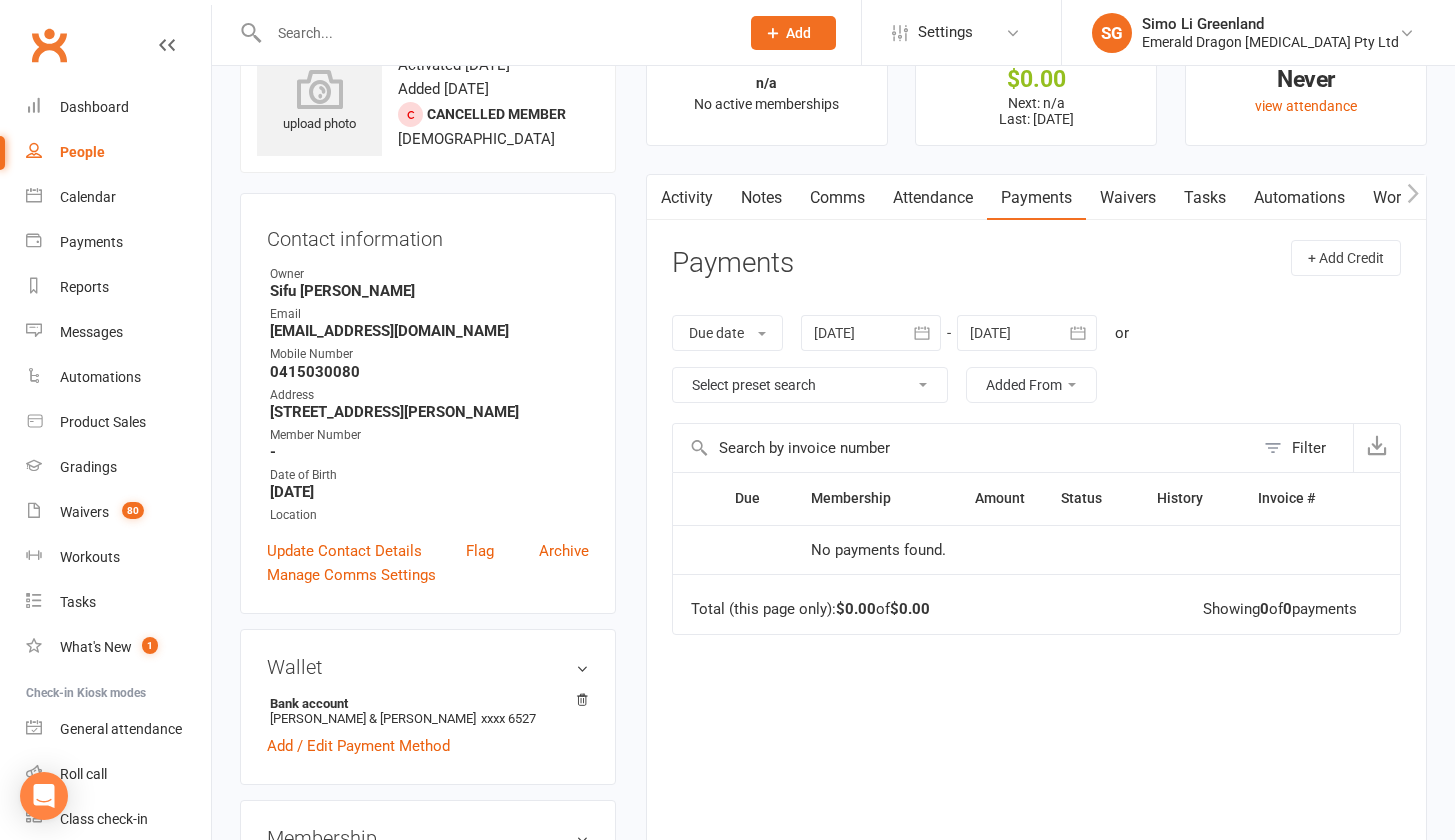 click on "Attendance" at bounding box center [933, 198] 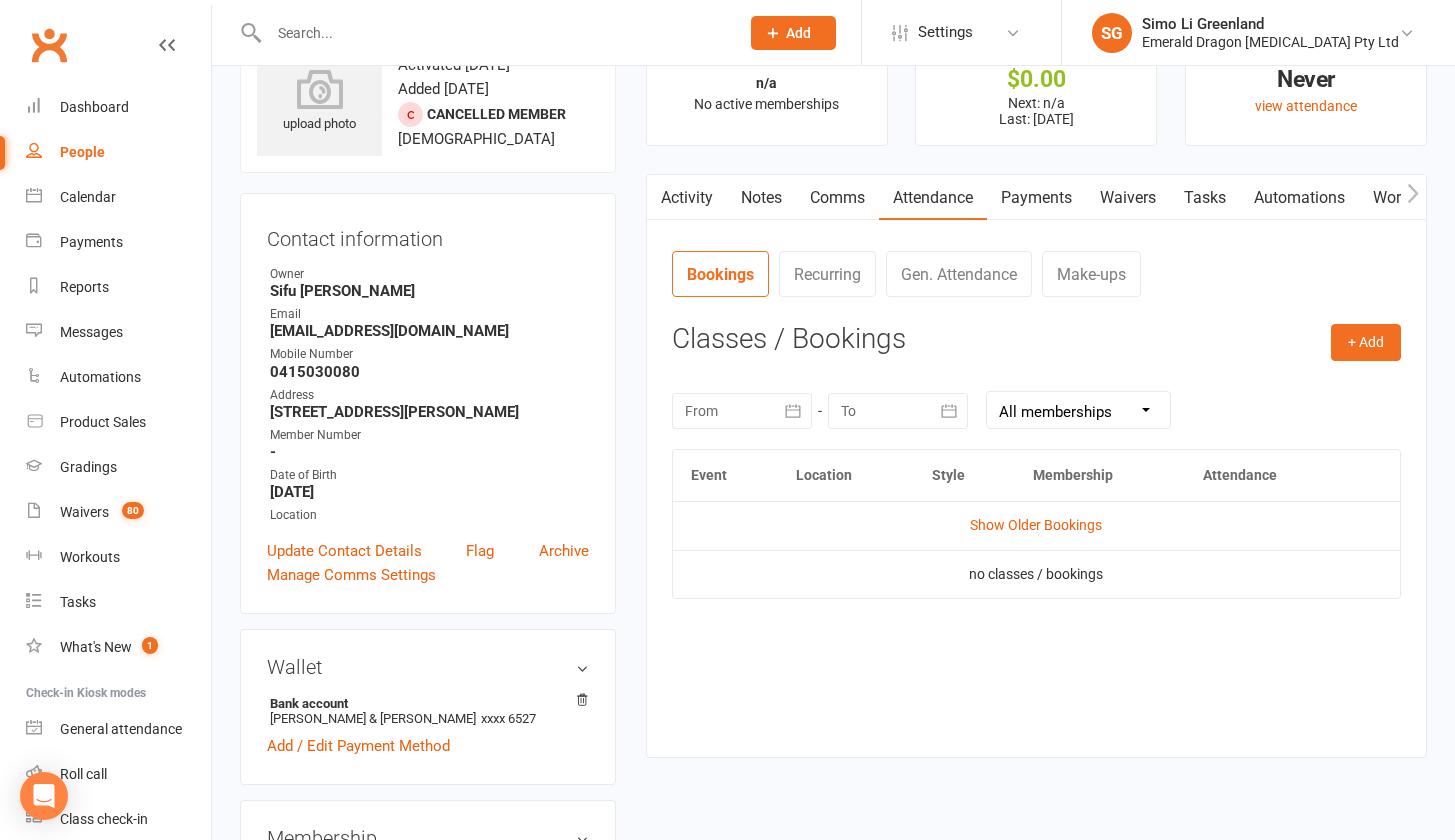 click on "Activity" at bounding box center [687, 198] 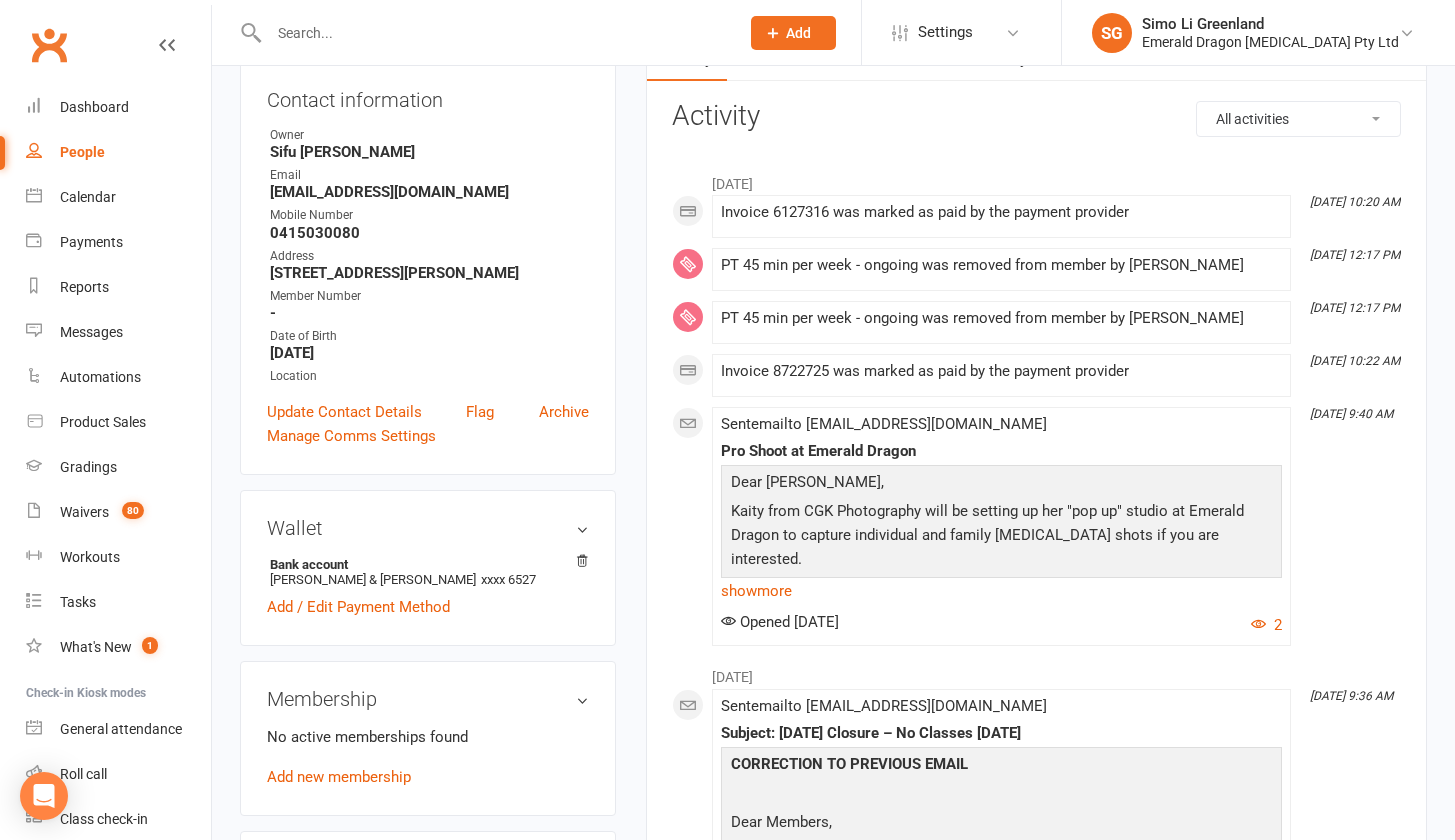 scroll, scrollTop: 0, scrollLeft: 0, axis: both 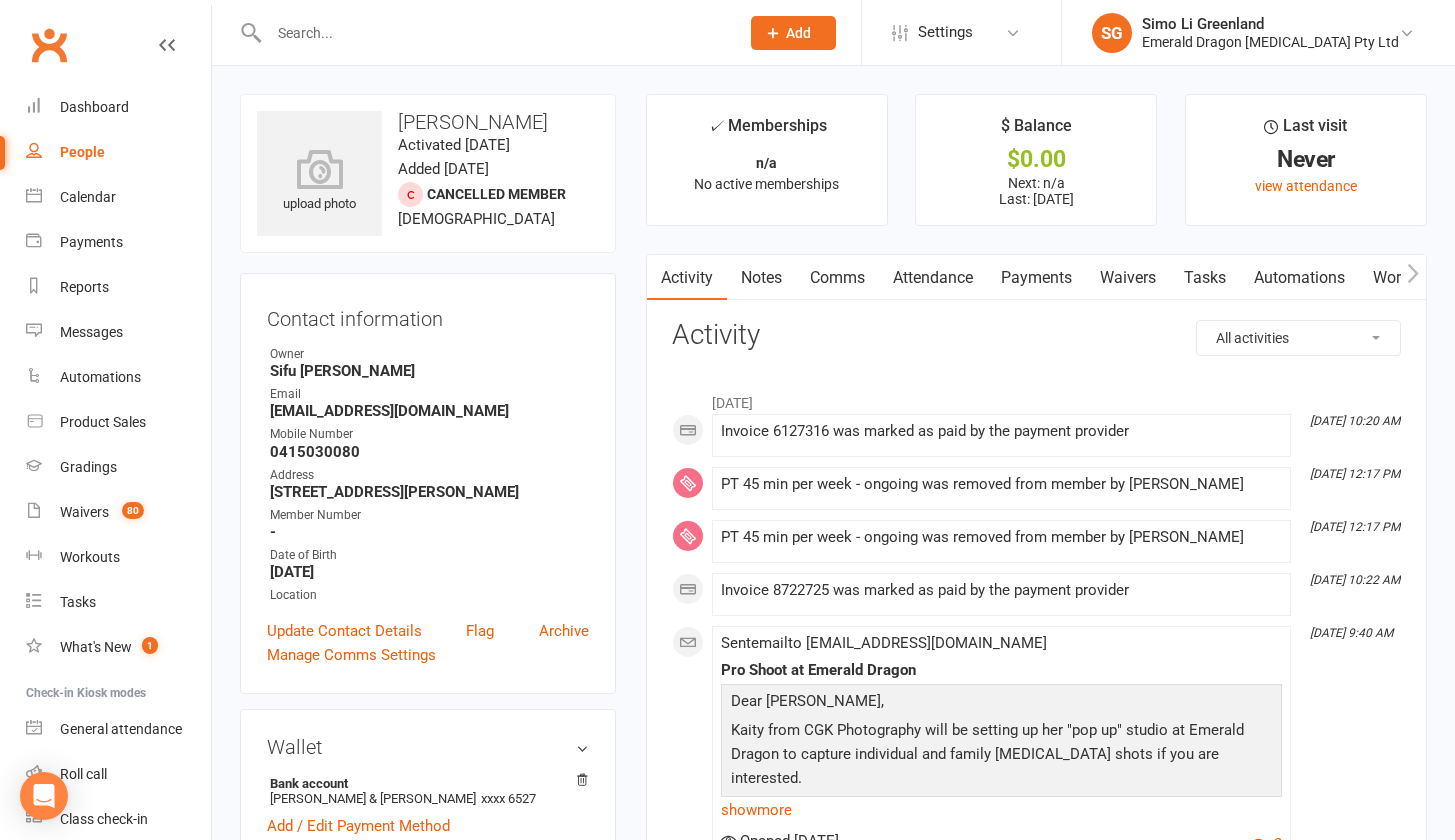click on "Payments" at bounding box center [1036, 278] 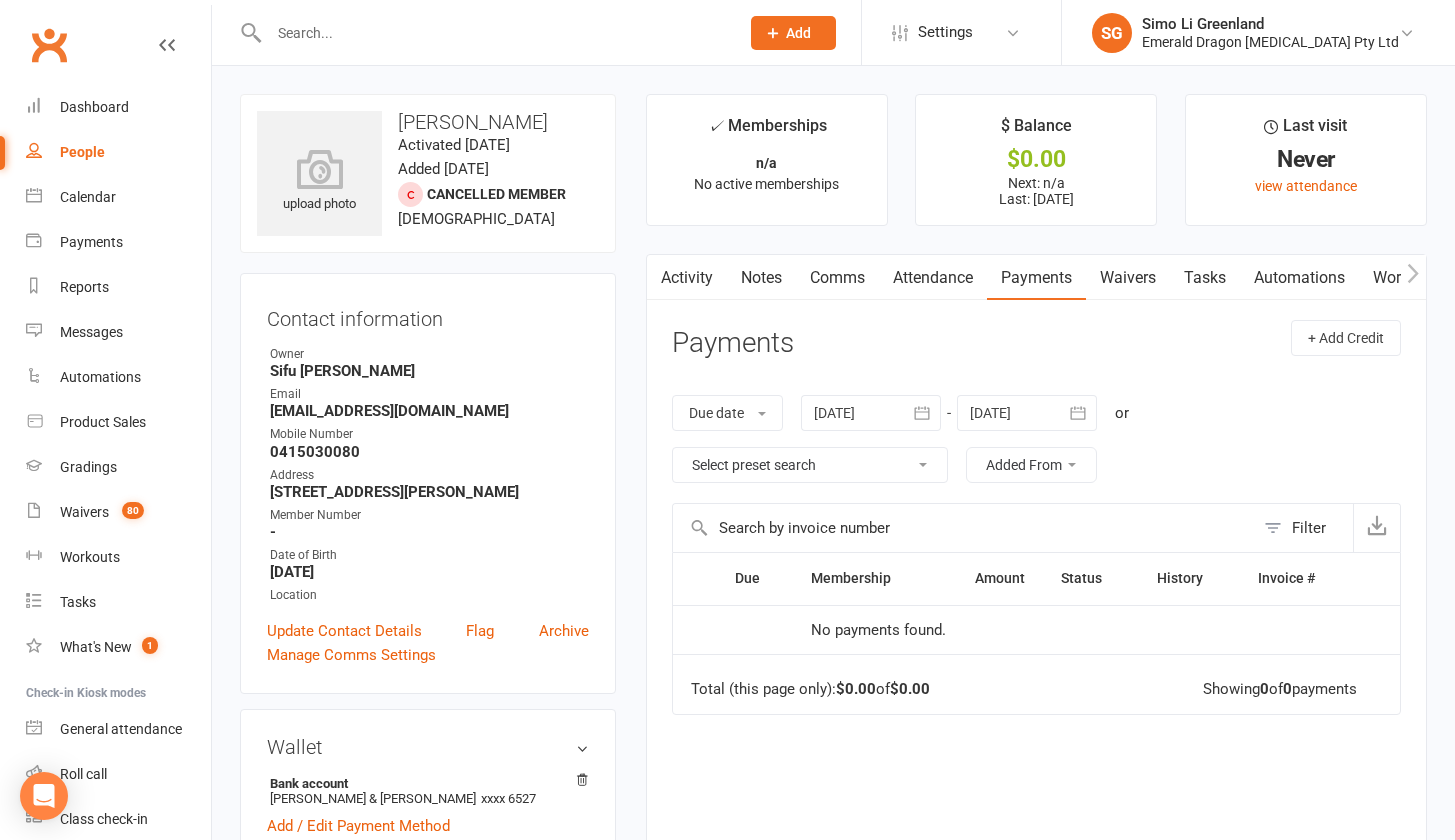click at bounding box center (871, 413) 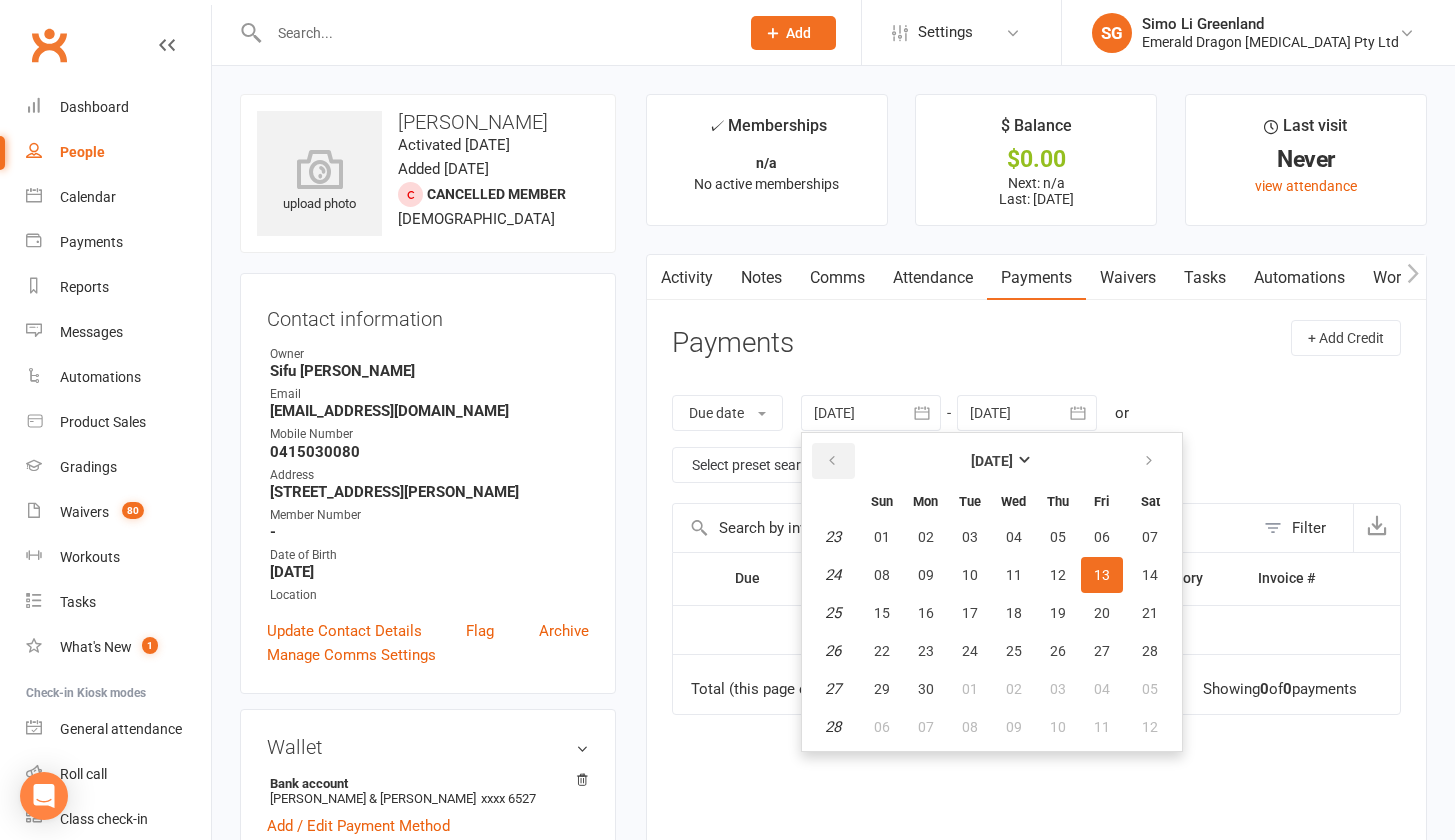 click at bounding box center [832, 461] 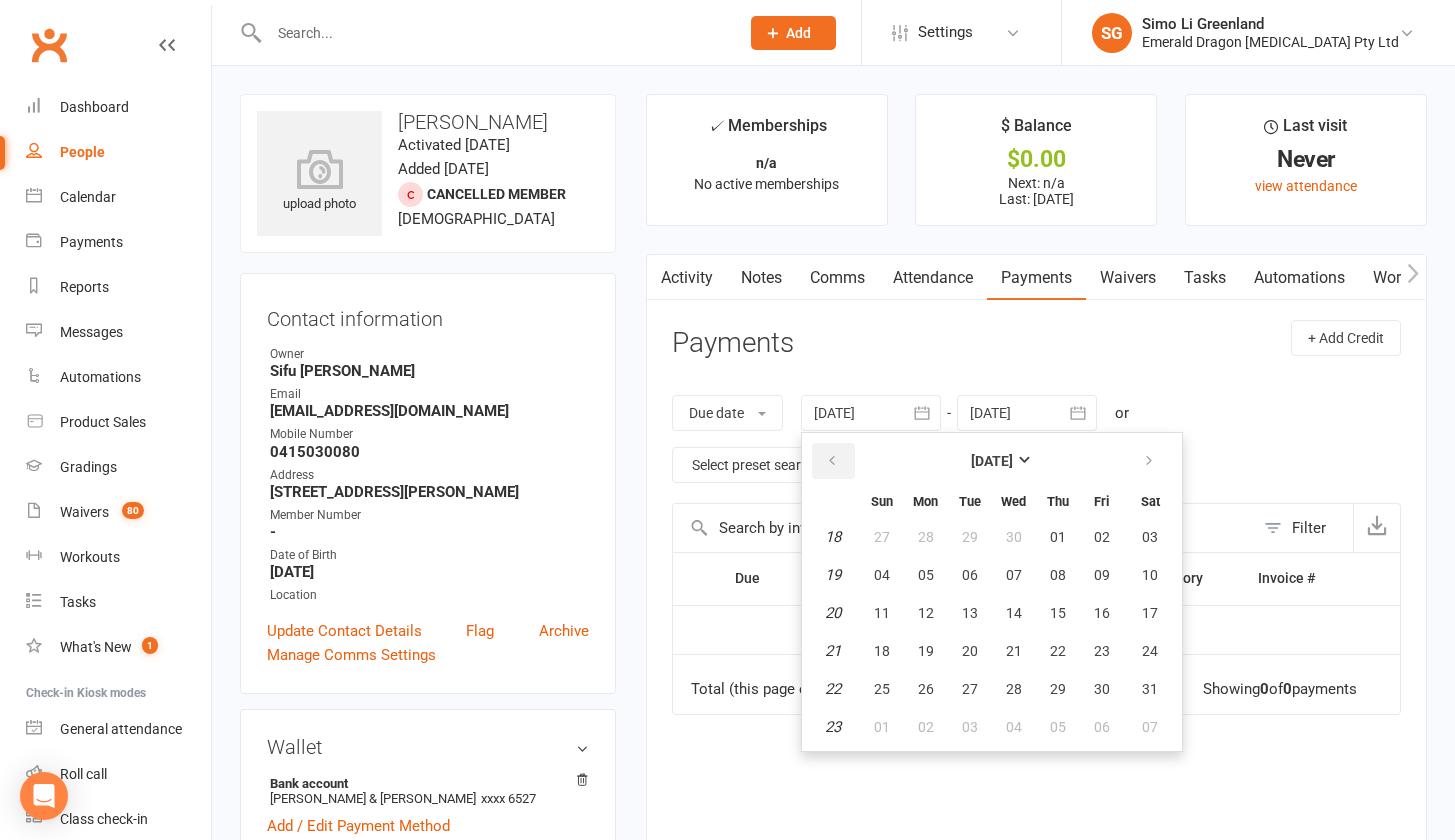 click at bounding box center (832, 461) 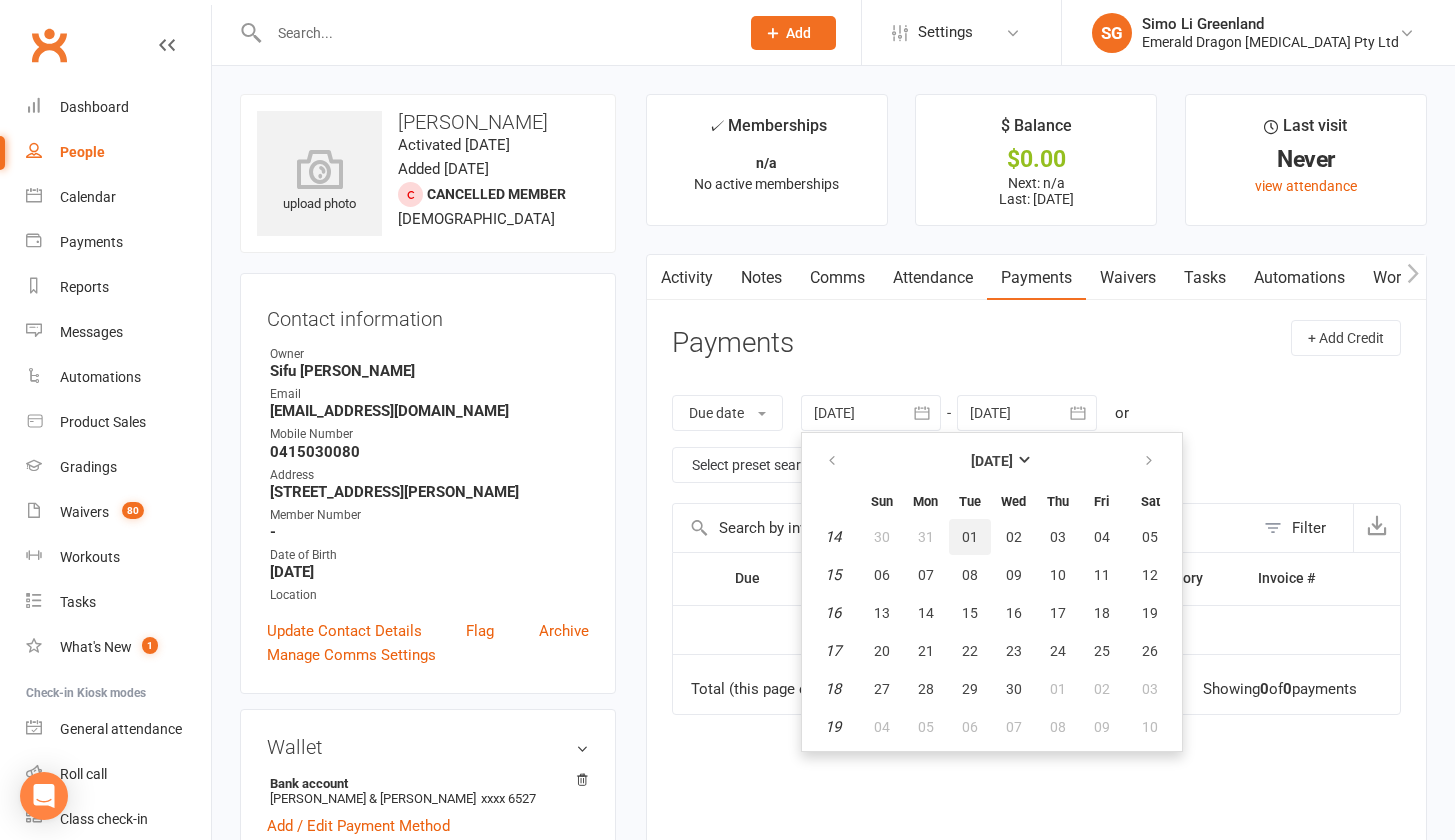 click on "01" at bounding box center (970, 537) 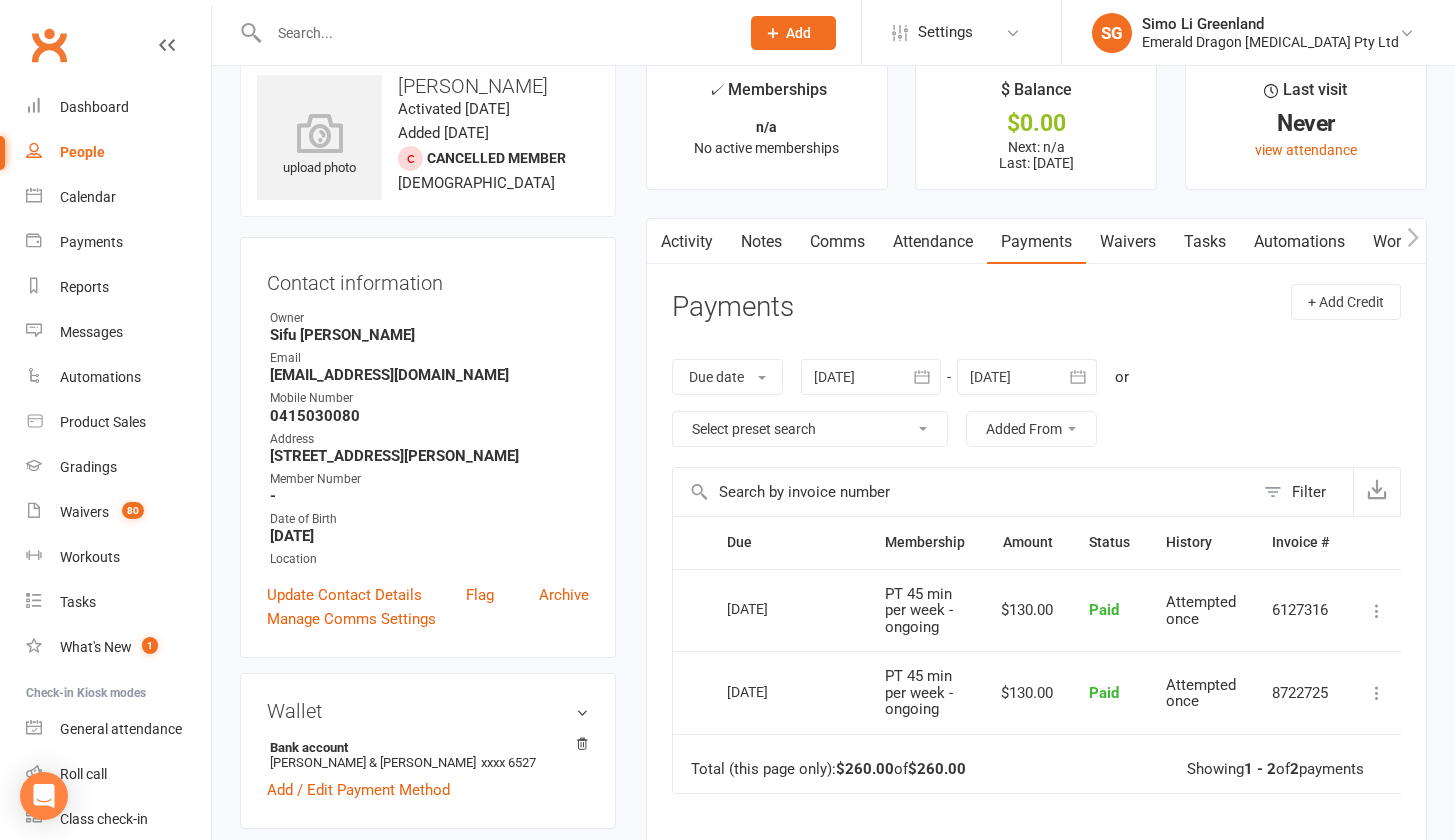 scroll, scrollTop: 0, scrollLeft: 0, axis: both 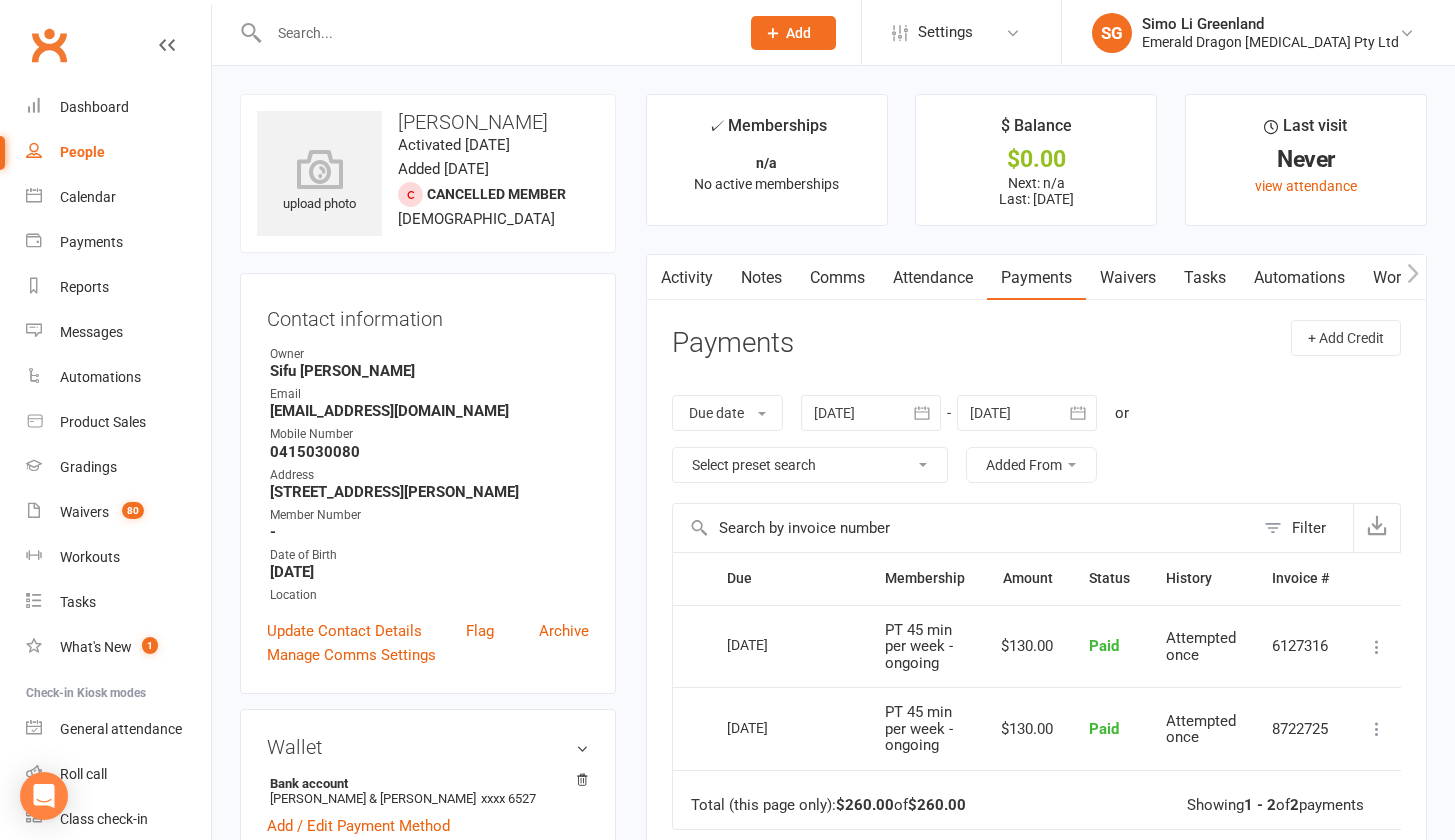 click on "✓ Memberships n/a No active memberships $ Balance $0.00 Next: n/a Last: [DATE] Last visit Never view attendance
Activity Notes Comms Attendance Payments Waivers Tasks Automations Workouts Gradings / Promotions Mobile App Assessments Credit balance
Payments + Add Credit Due date  Due date Date paid Date failed Date settled [DATE]
[DATE]
Sun Mon Tue Wed Thu Fri Sat
14
30
31
01
02
03
04
05
15
06
07
08
09
10
11
12
16
13
14
15
16
17
18
19
17
20" at bounding box center [1036, 616] 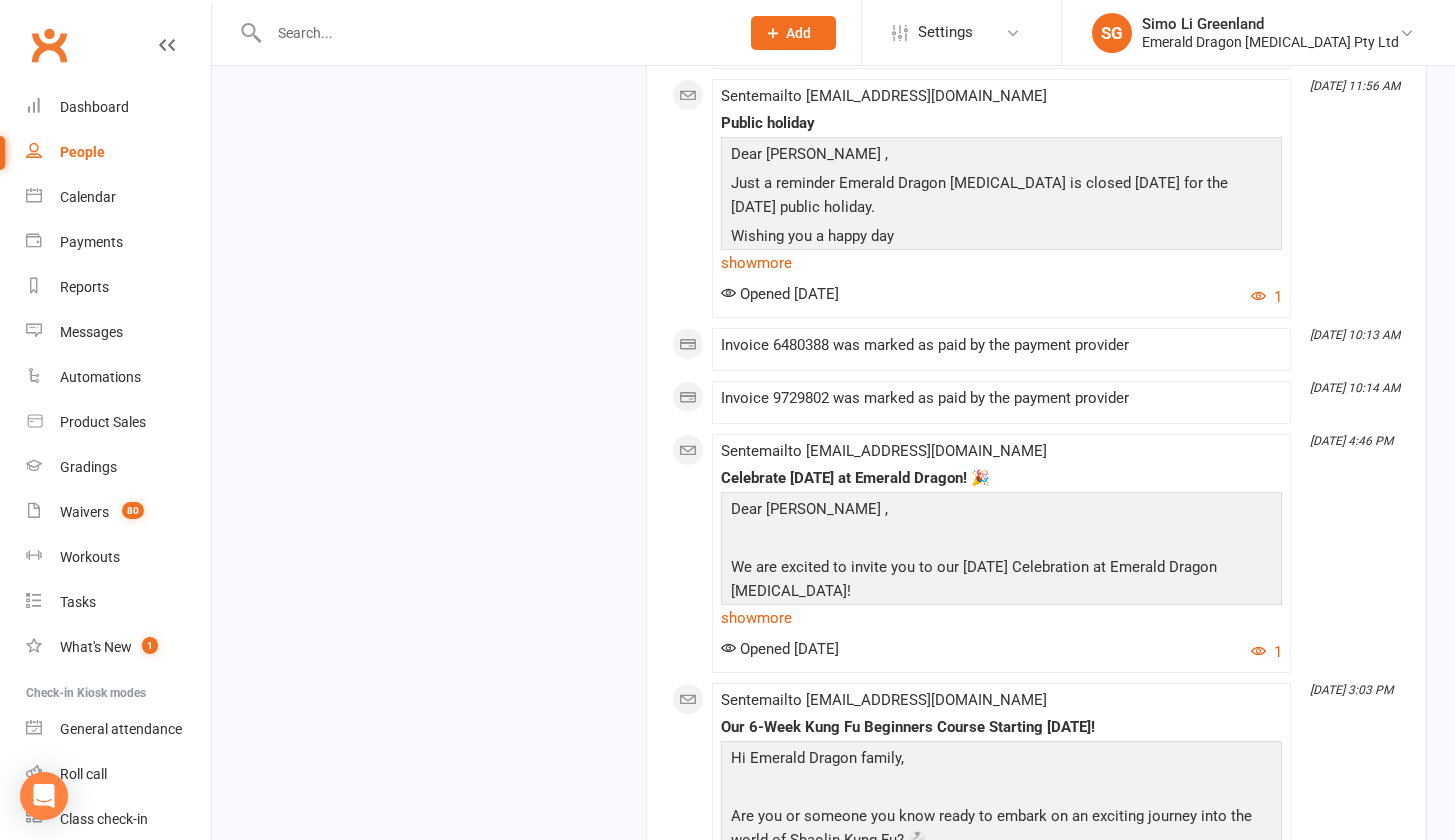 scroll, scrollTop: 2981, scrollLeft: 0, axis: vertical 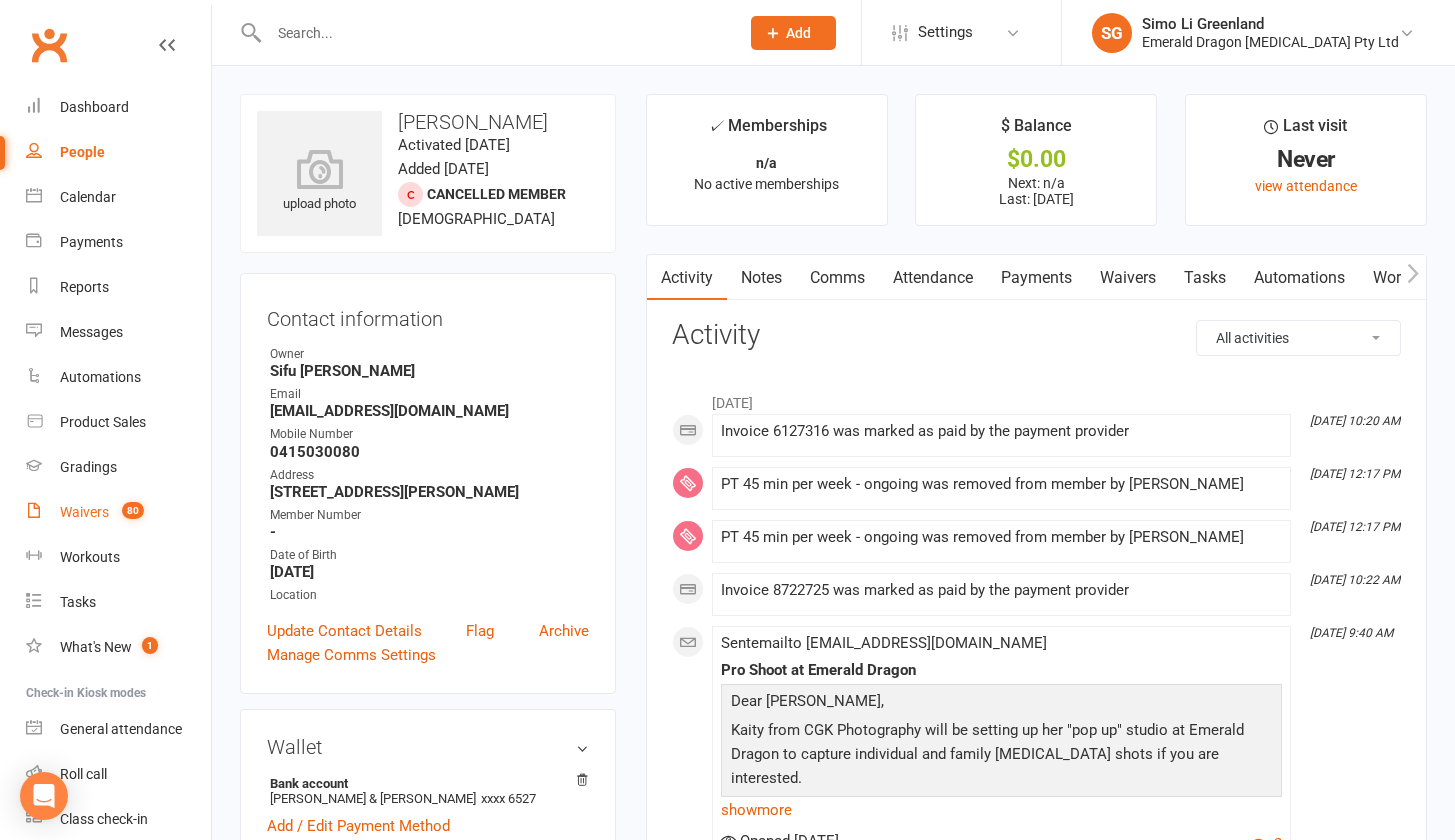 click on "Waivers" at bounding box center [84, 512] 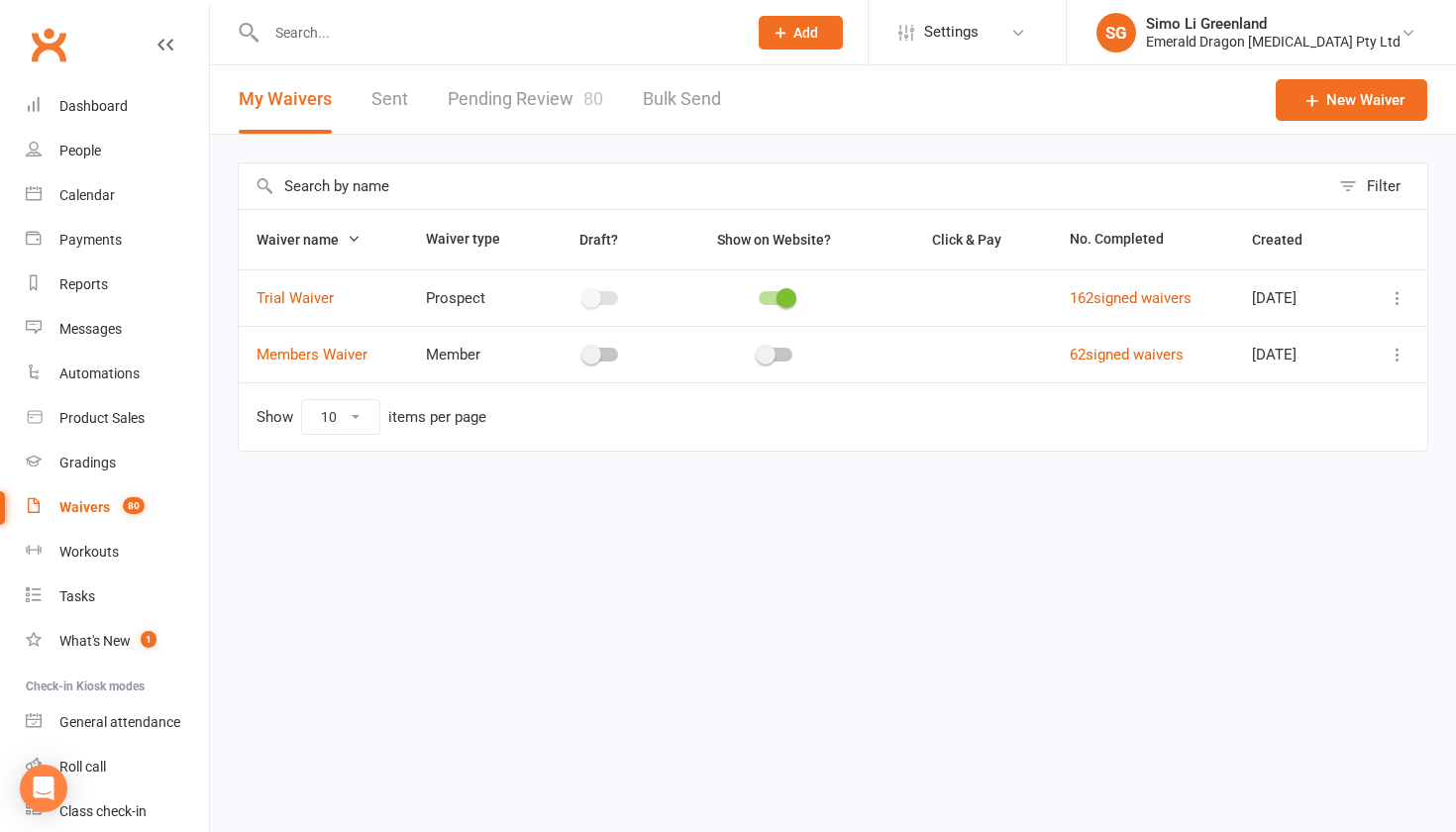 click on "Payments" at bounding box center (90, 240) 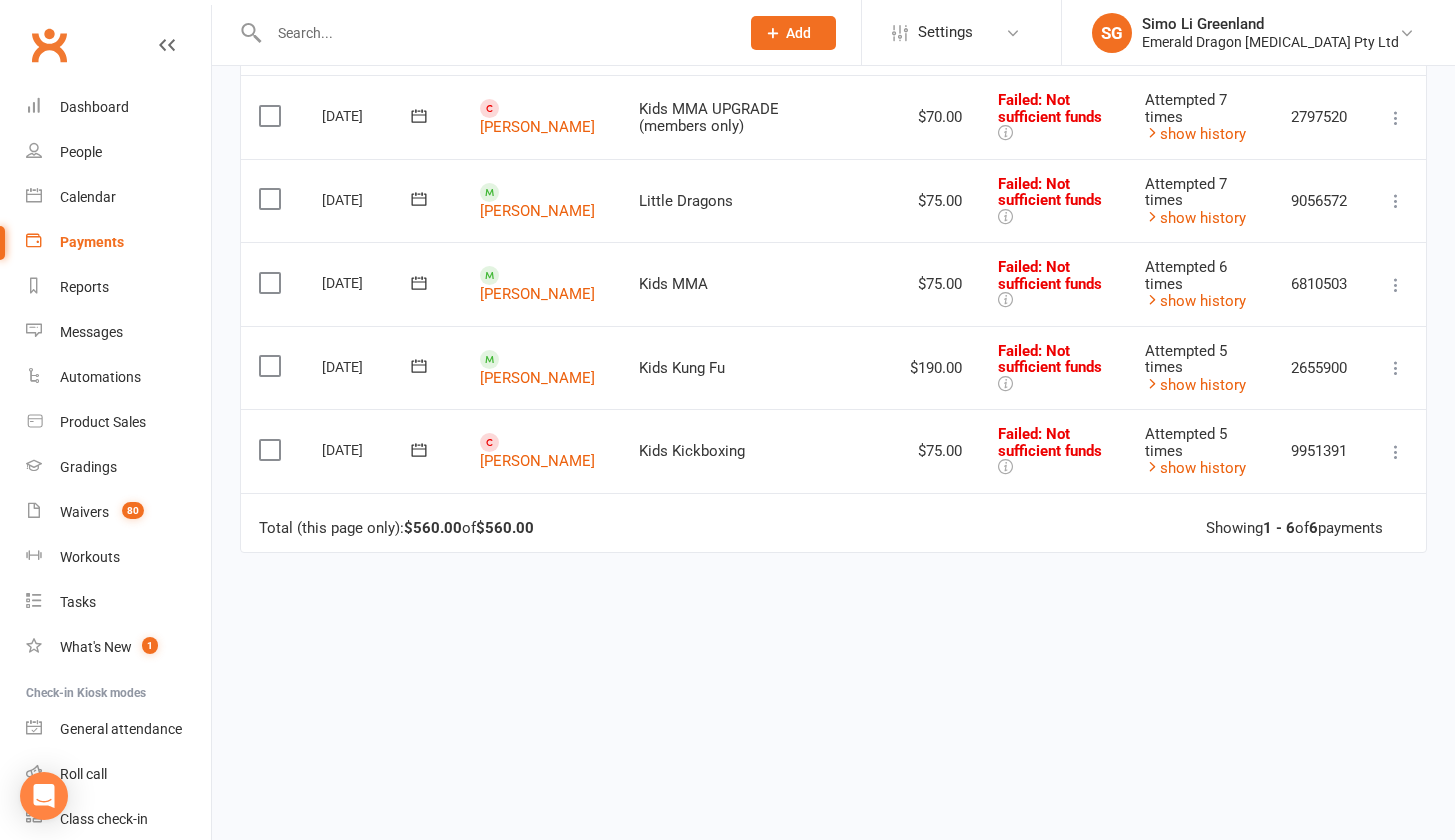 scroll, scrollTop: 0, scrollLeft: 0, axis: both 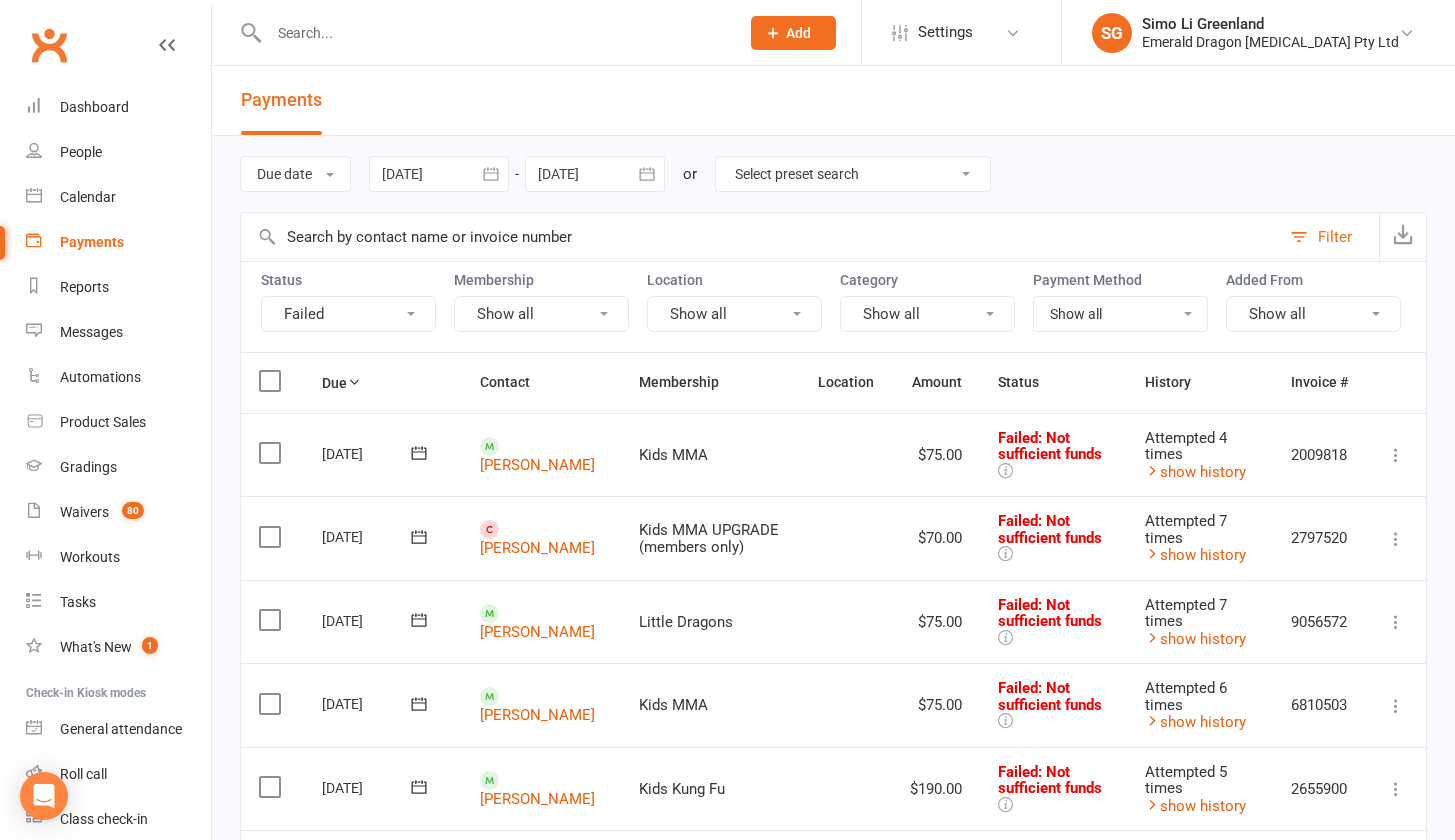 click at bounding box center [272, 620] 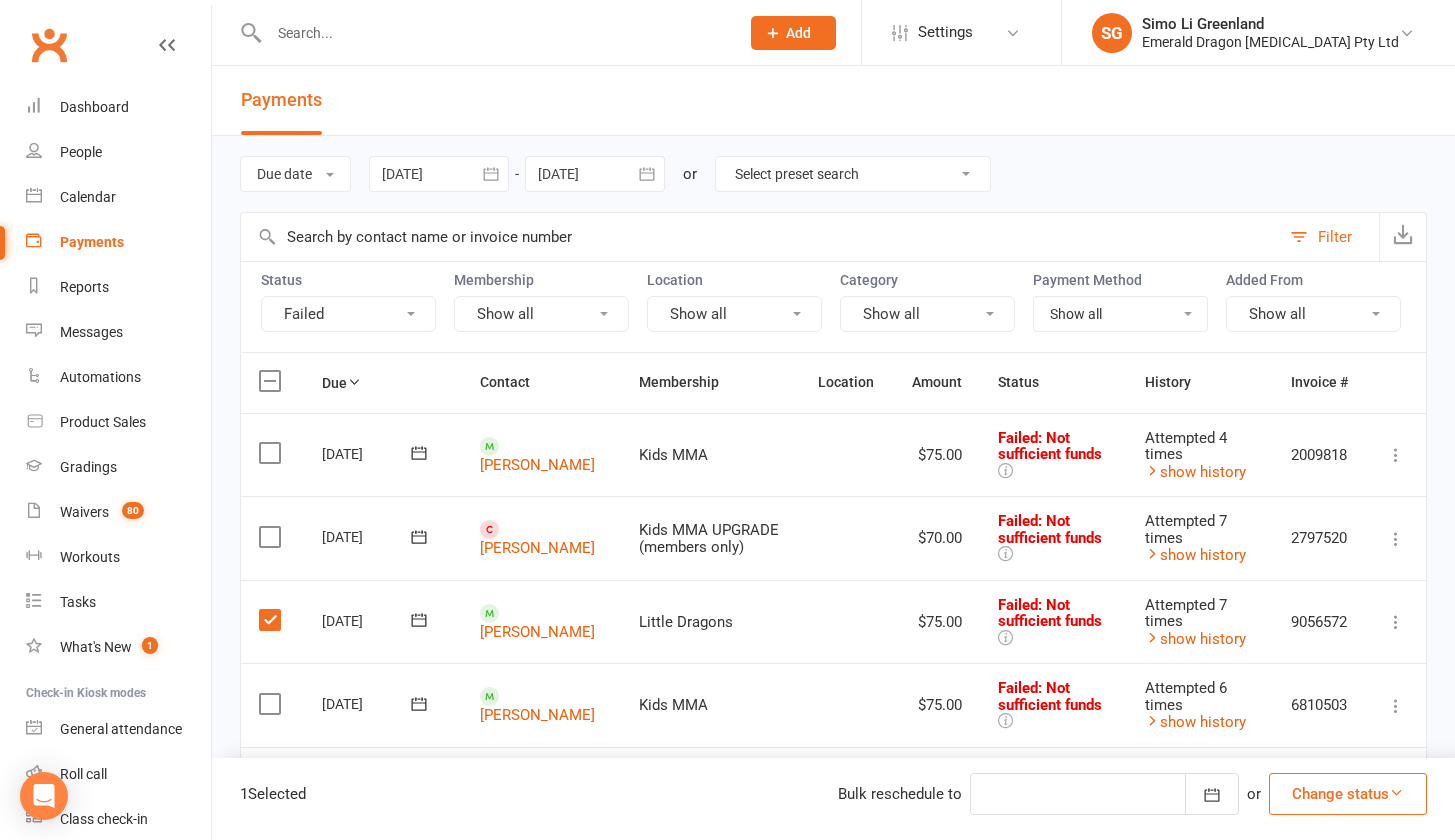 click 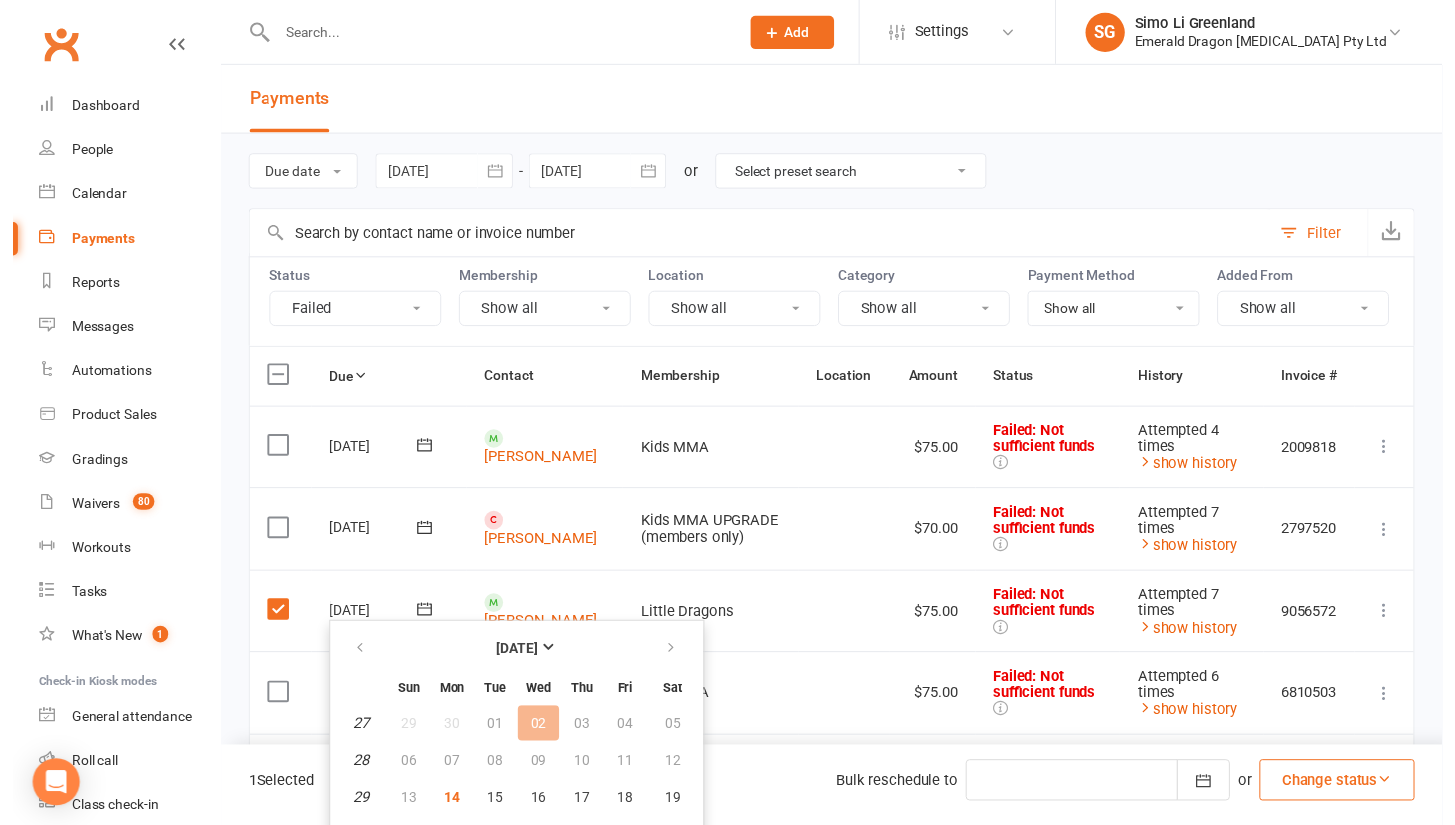 scroll, scrollTop: 378, scrollLeft: 0, axis: vertical 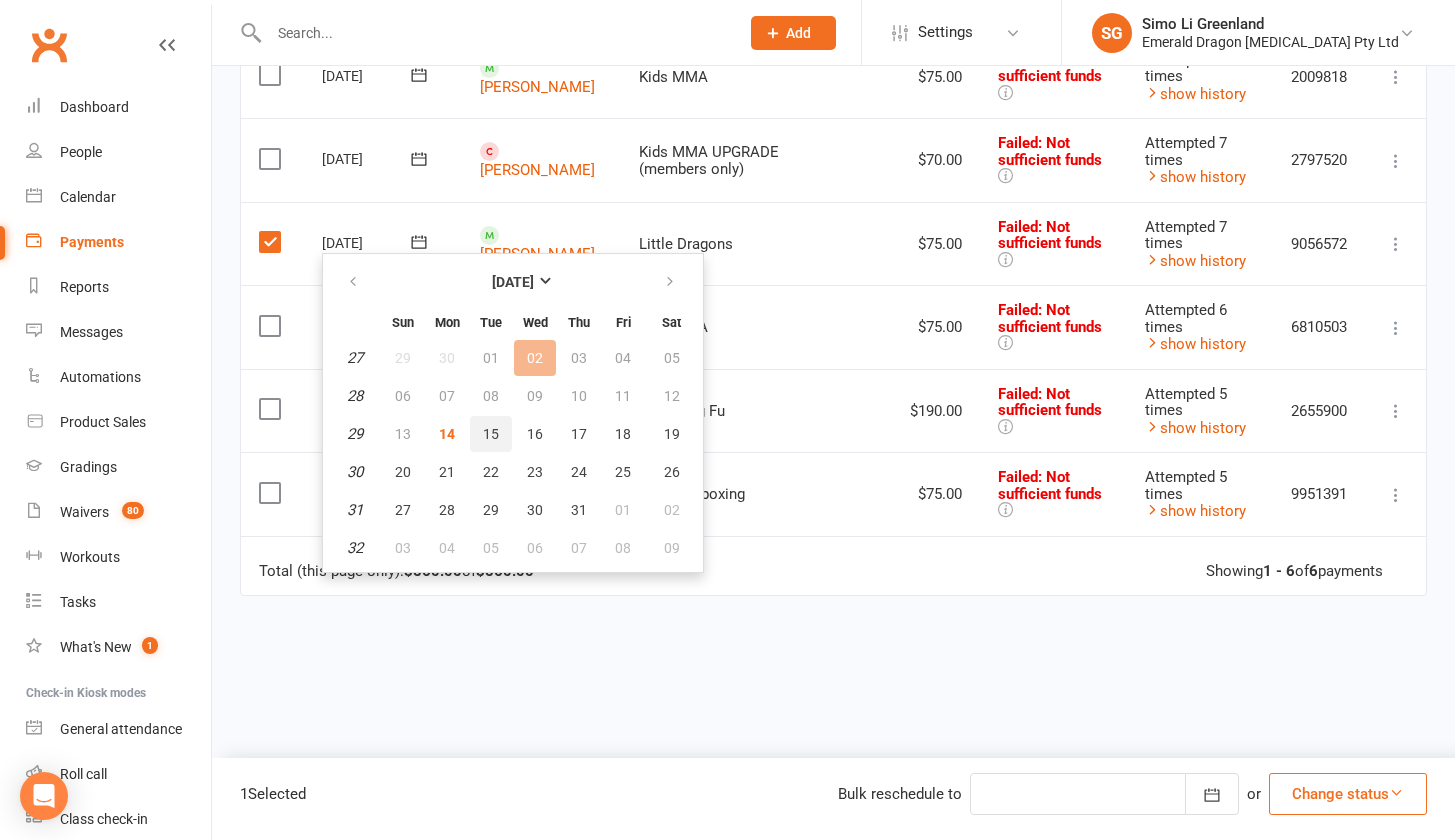 click on "15" at bounding box center [491, 434] 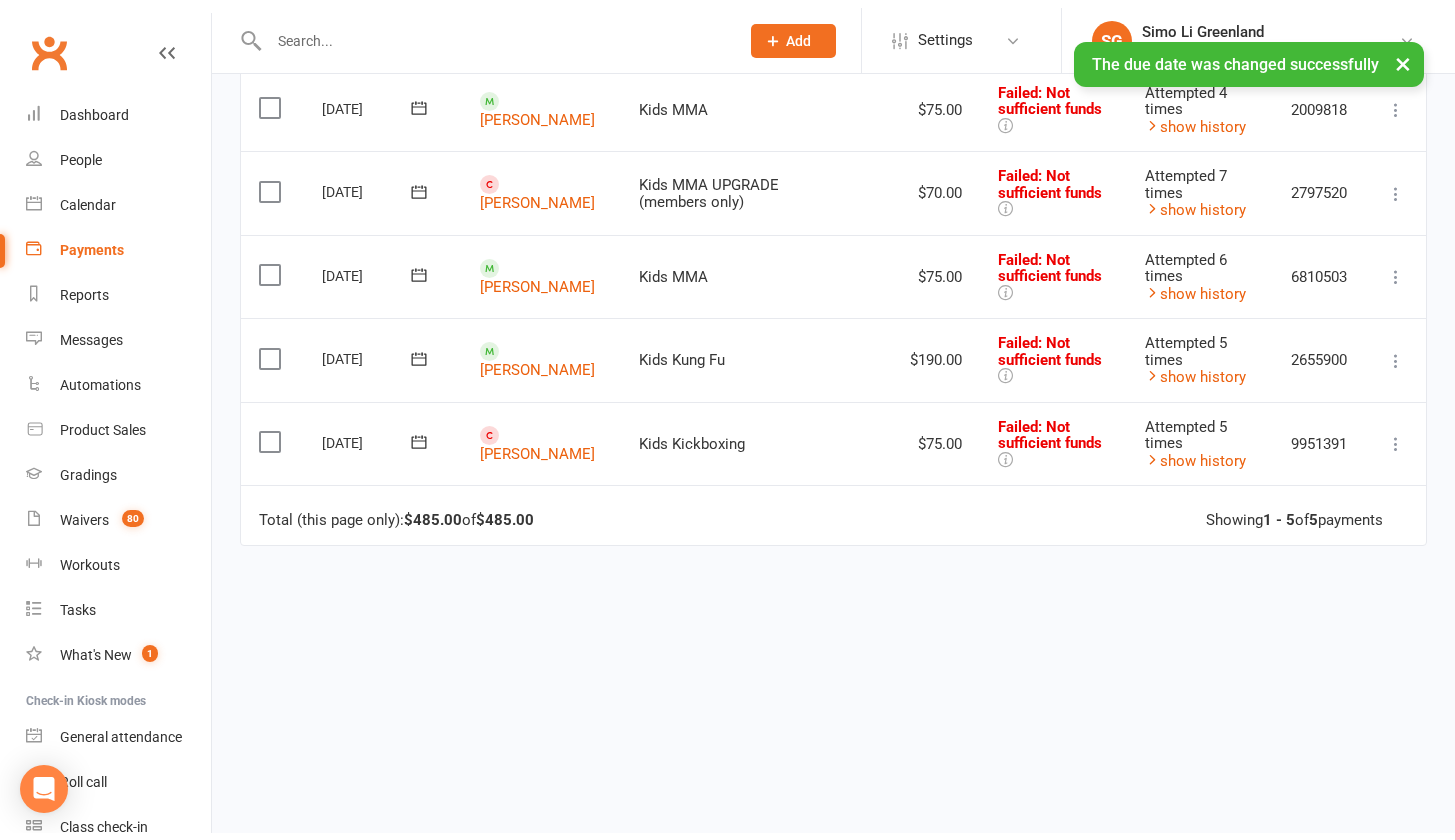 scroll, scrollTop: 0, scrollLeft: 0, axis: both 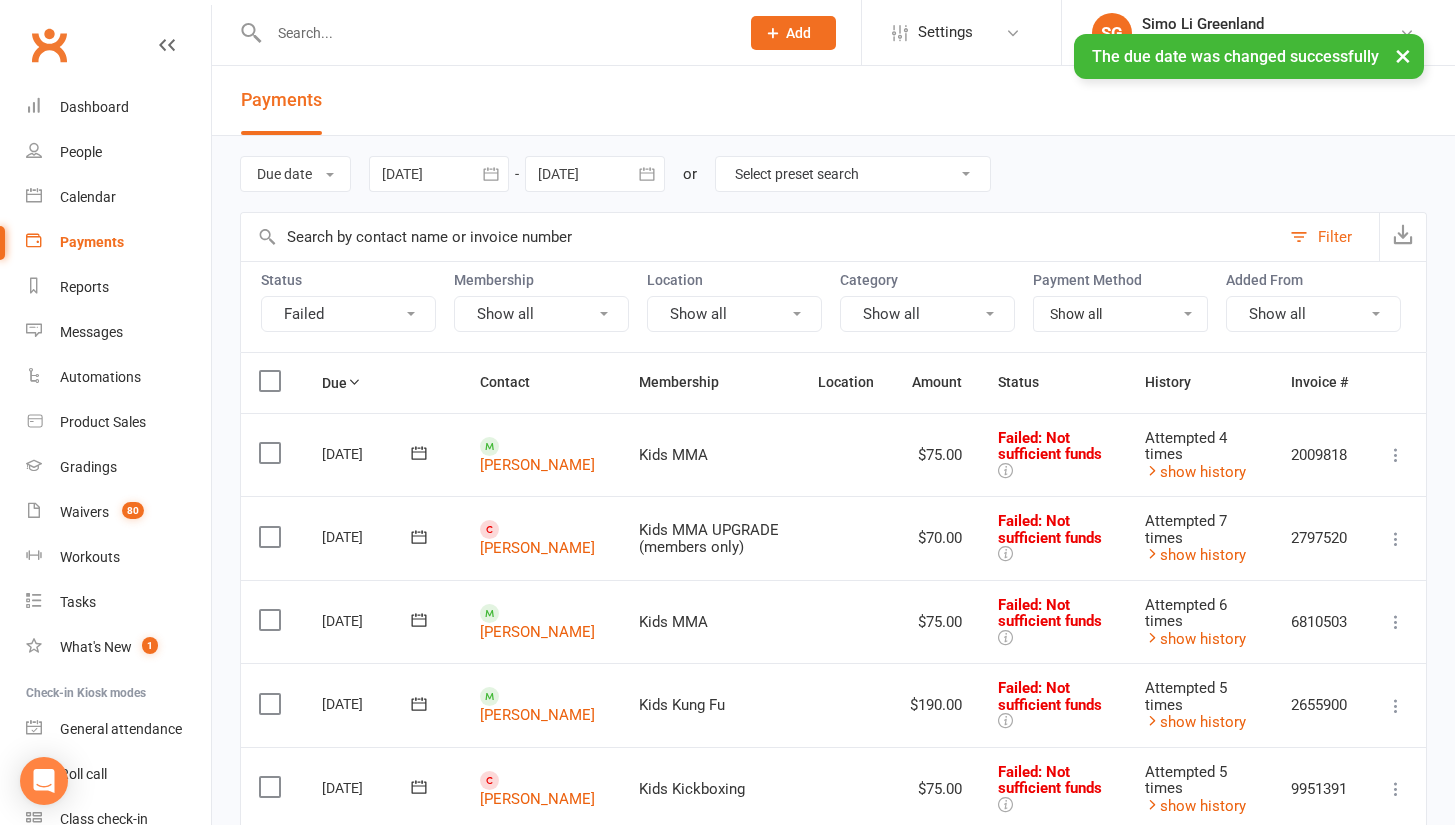 click on "×" at bounding box center [1403, 55] 